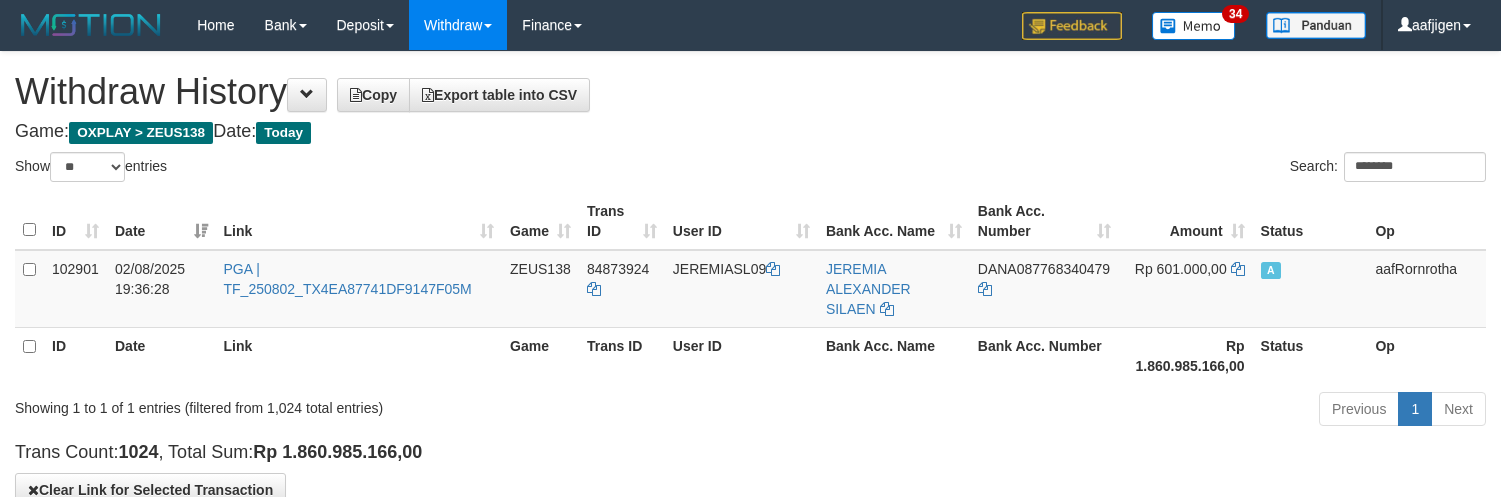 select on "**" 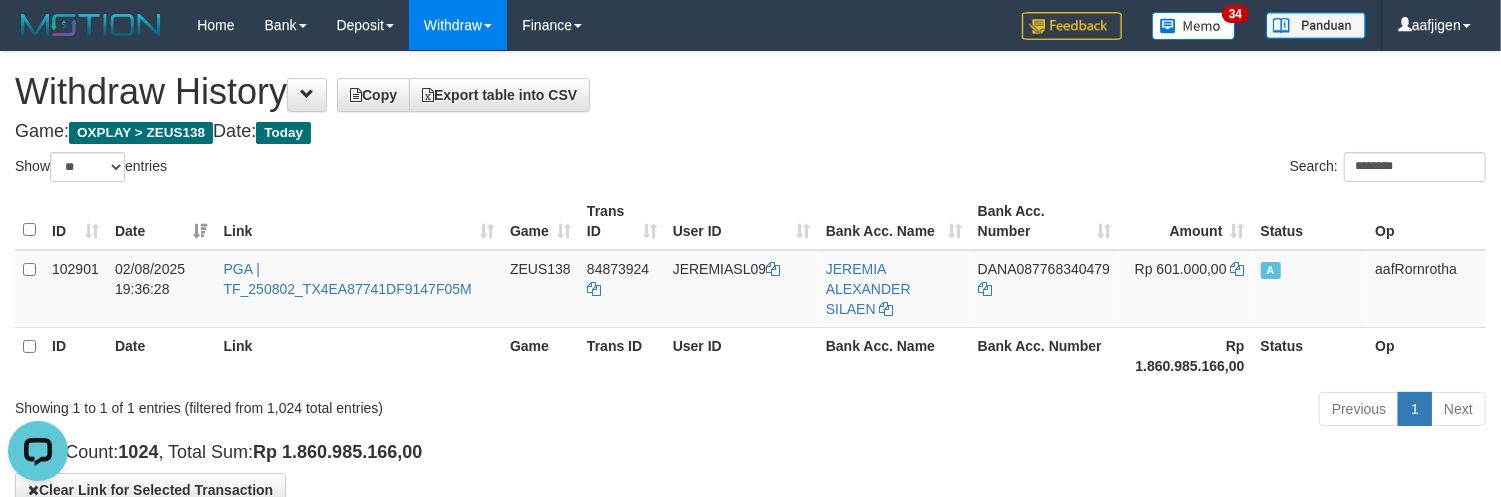 scroll, scrollTop: 0, scrollLeft: 0, axis: both 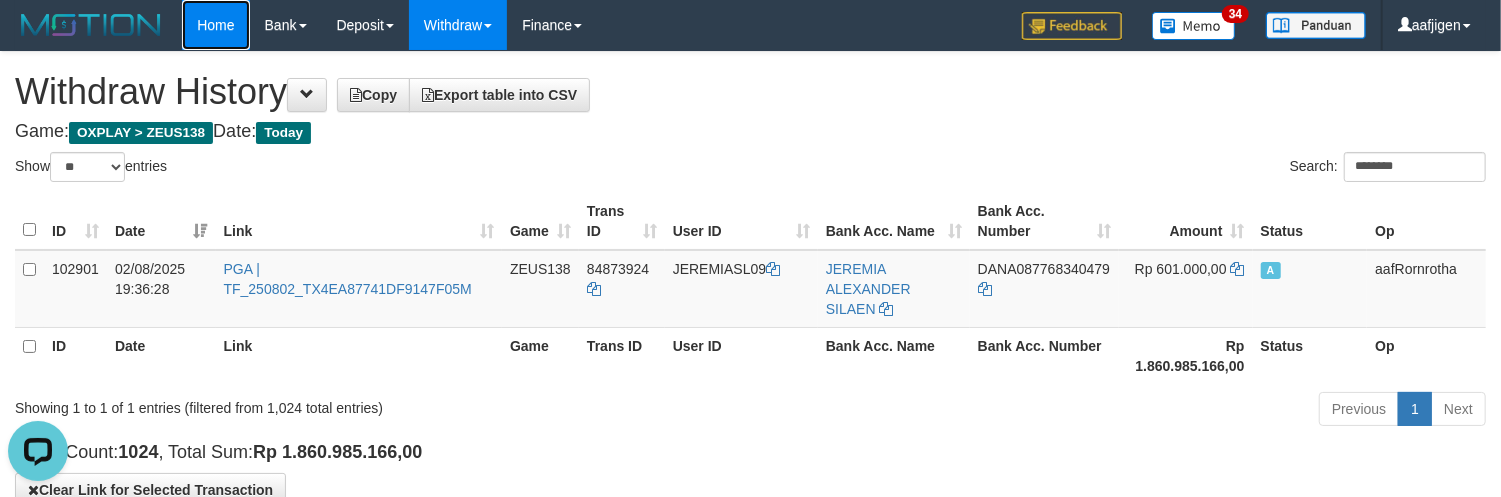 click on "Home" at bounding box center (215, 25) 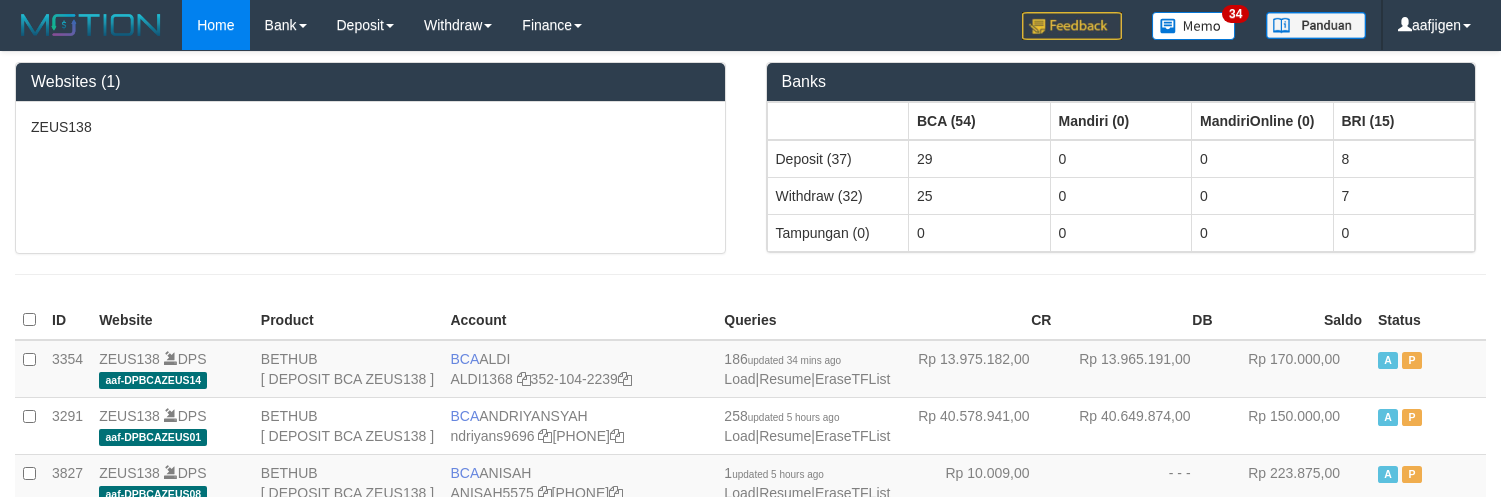 scroll, scrollTop: 0, scrollLeft: 0, axis: both 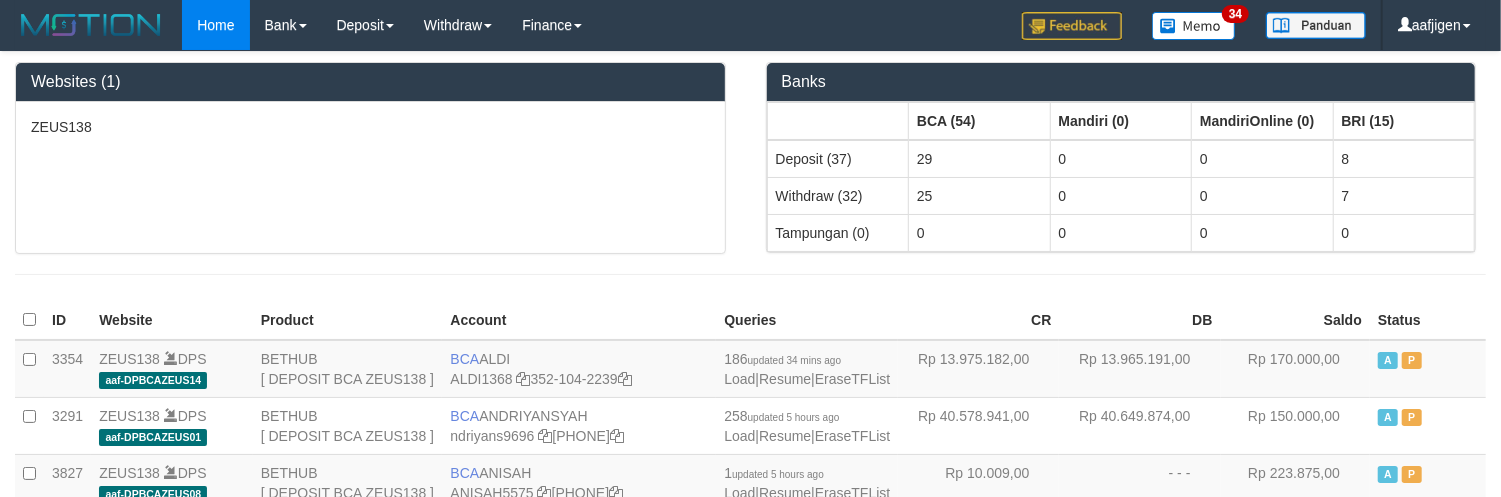 click on "Websites (1)
ZEUS138
Banks
BCA (54)
Mandiri (0)
MandiriOnline (0)
BRI (15)
Deposit (37)
29
0
0
8
Withdraw (32)
25
0
0
7
Tampungan (0)
0
0
0
0
ID
Website
Product
Account
Queries
CR
DB
Saldo
Status
3354
ZEUS138
DPS
aaf-DPBCAZEUS14" at bounding box center [750, 3352] 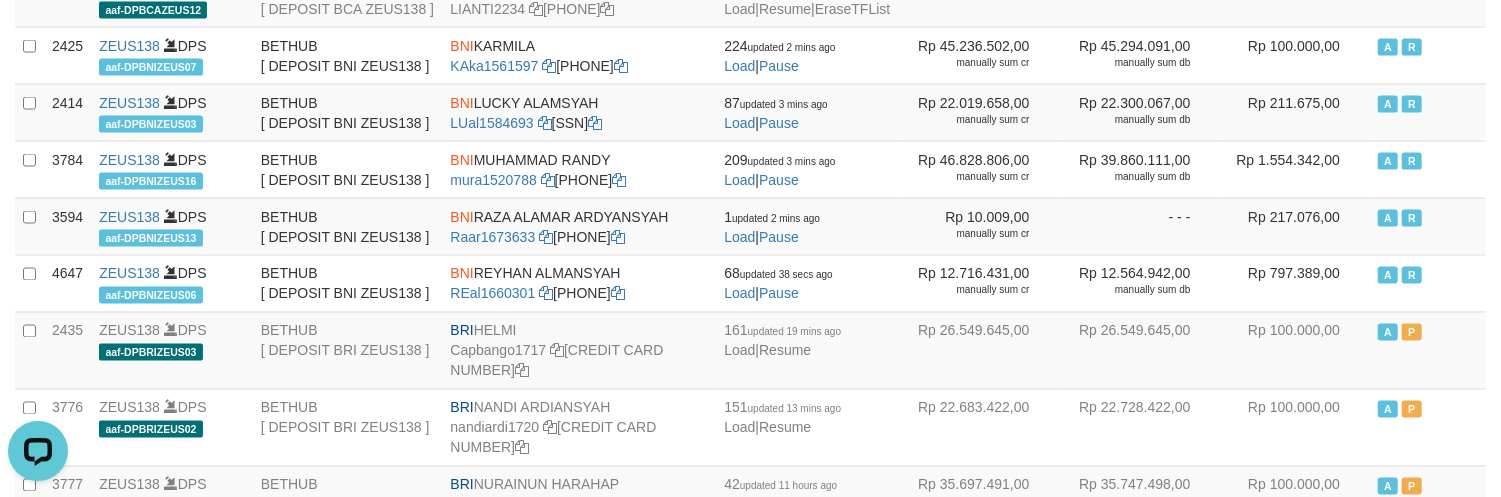 scroll, scrollTop: 0, scrollLeft: 0, axis: both 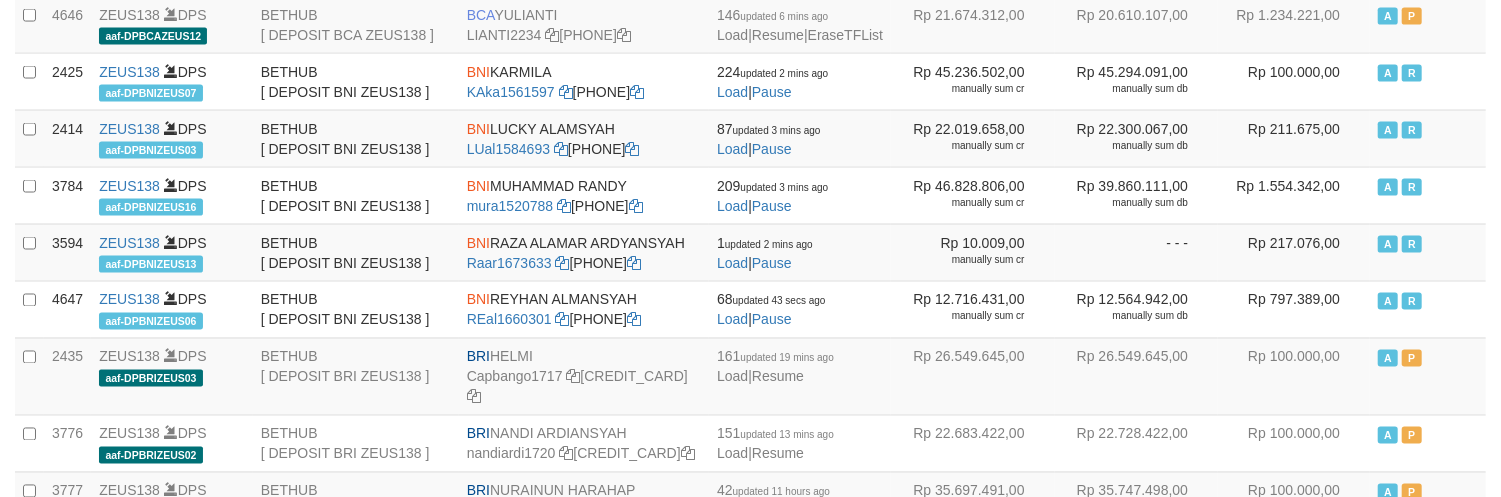 click on "TENGKUZA2212" at bounding box center [520, -193] 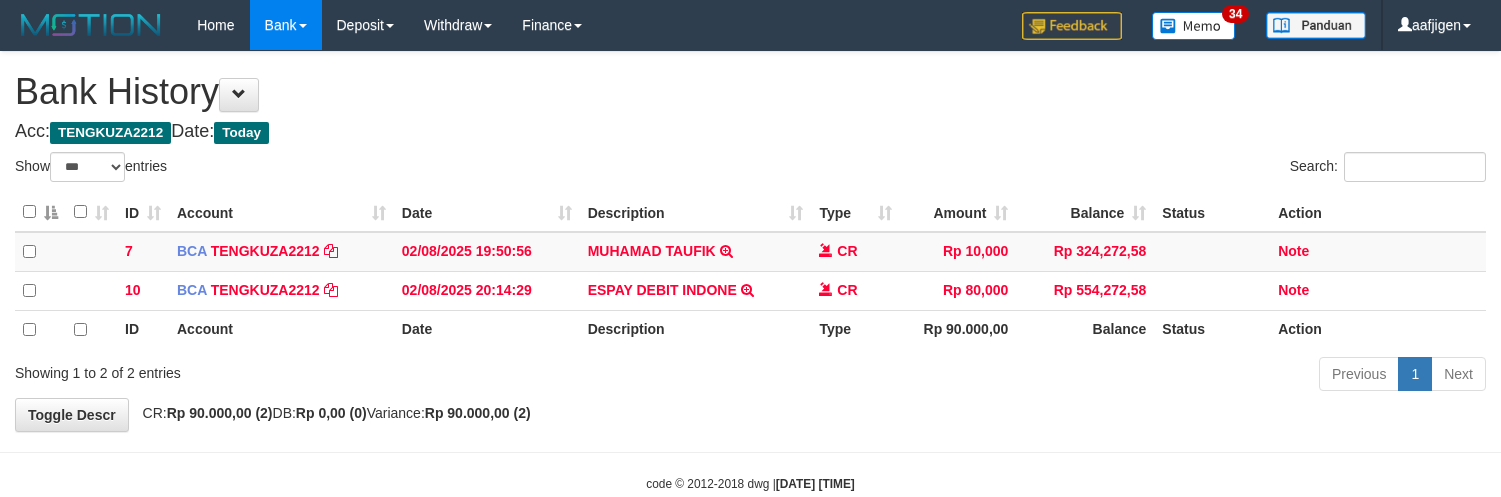 select on "***" 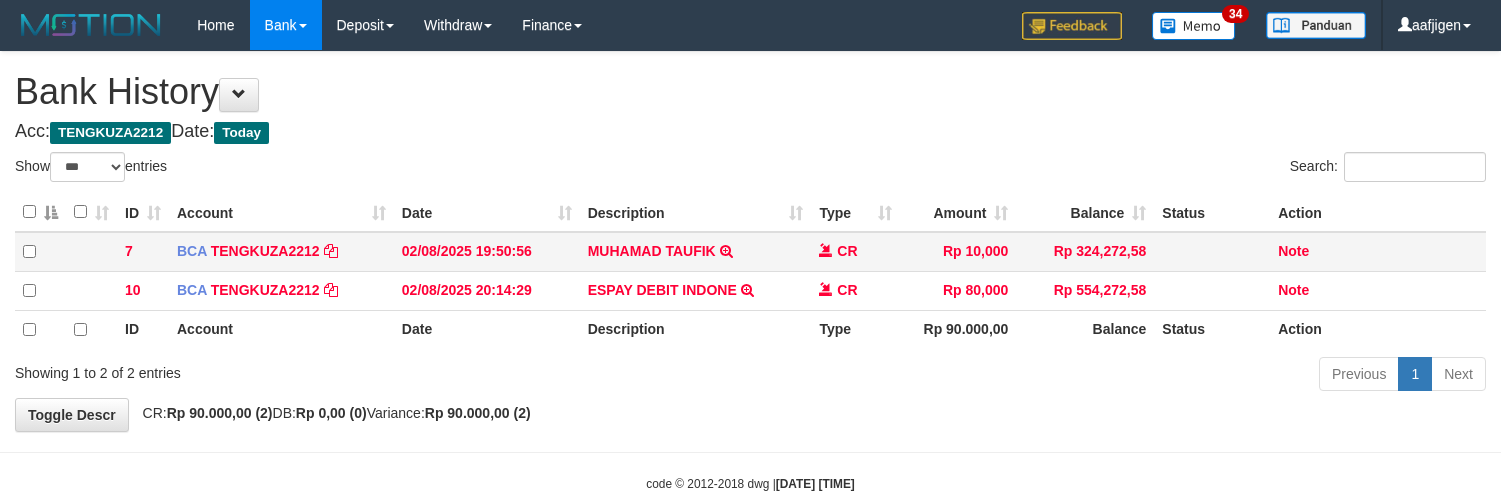 scroll, scrollTop: 0, scrollLeft: 0, axis: both 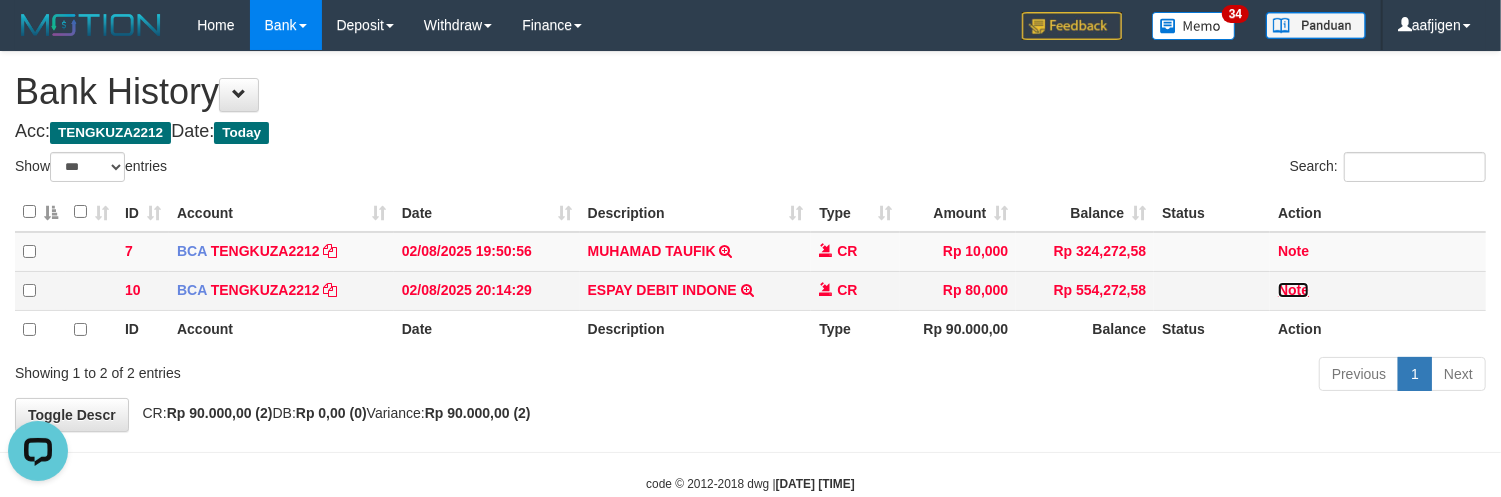 click on "Note" at bounding box center (1293, 290) 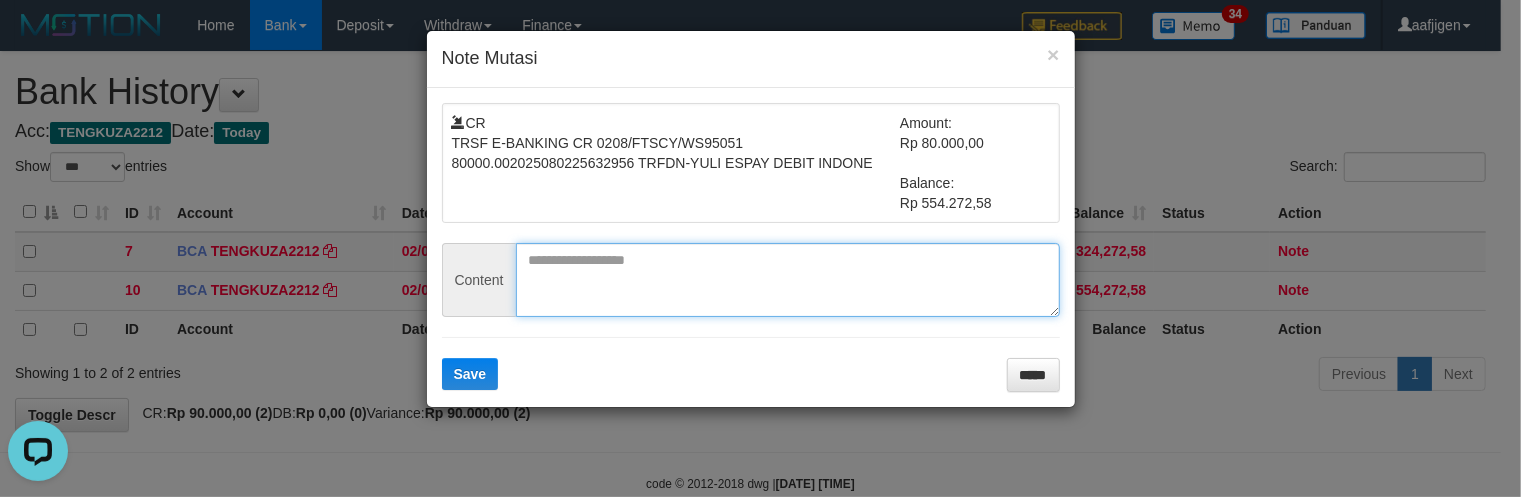 click at bounding box center (788, 280) 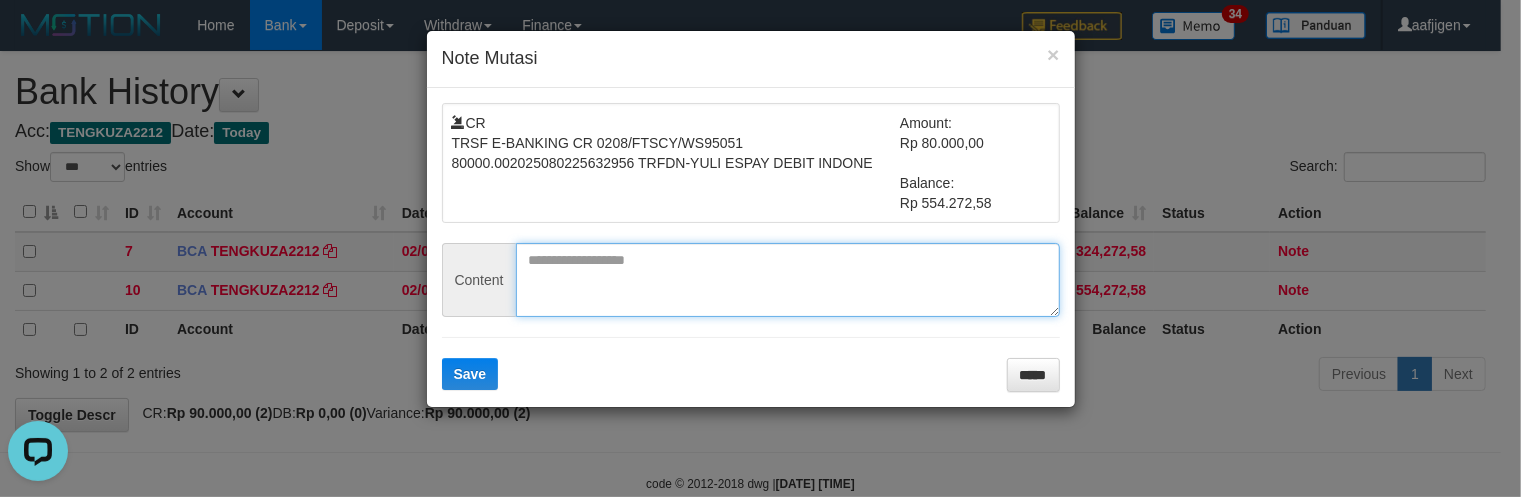 paste on "*********" 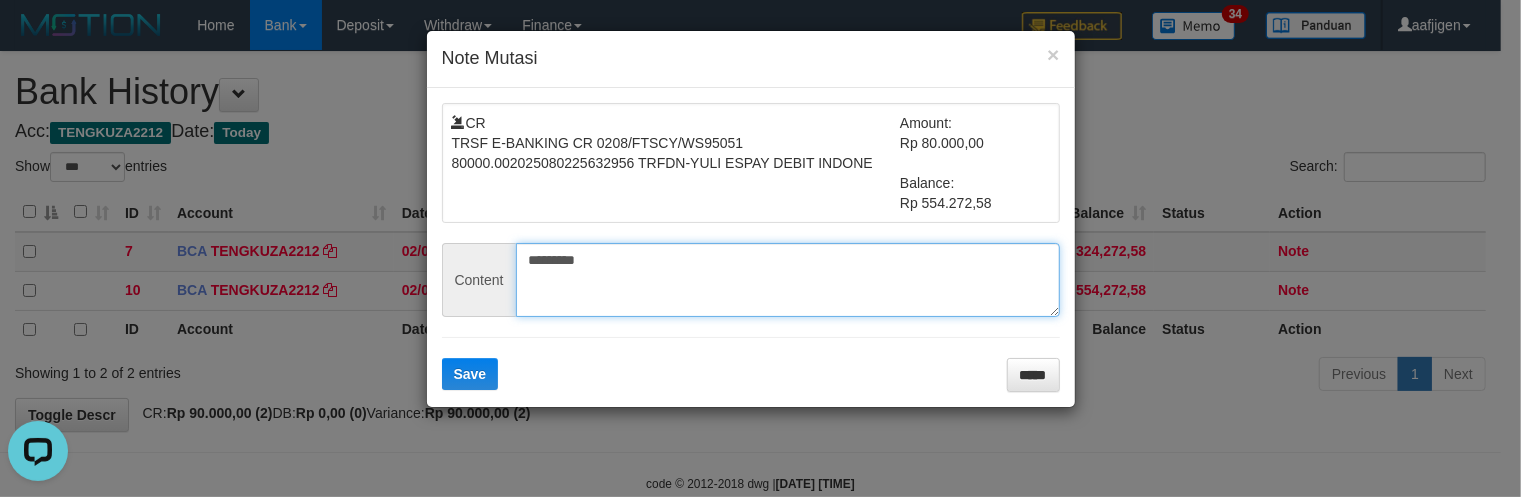 click on "*********" at bounding box center (788, 280) 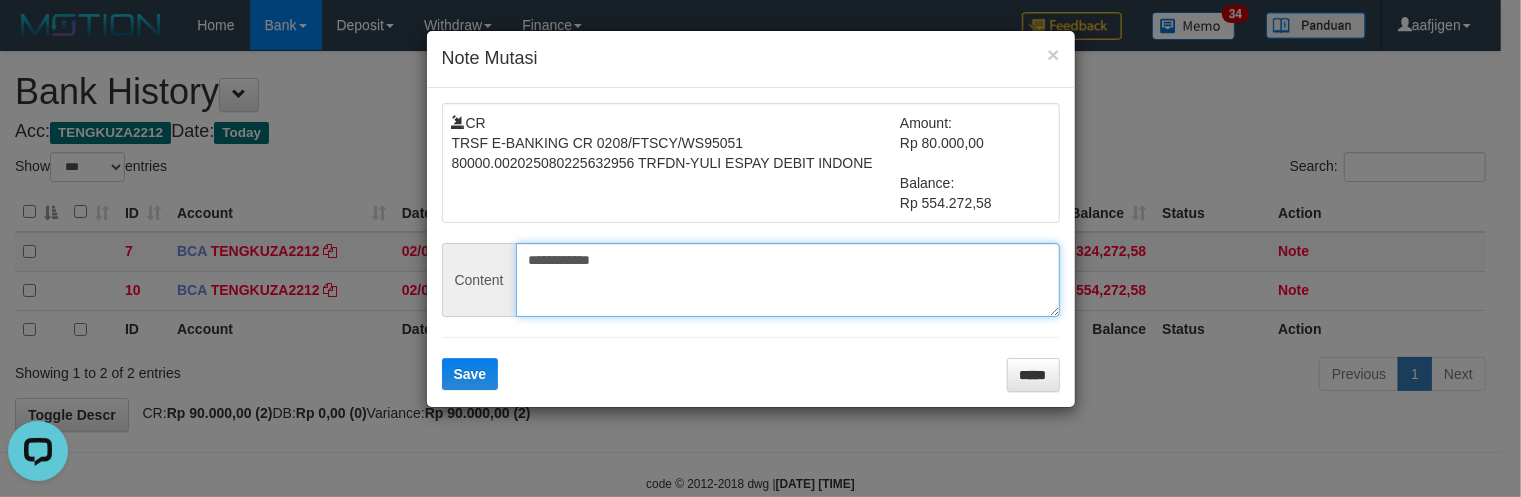 click on "**********" at bounding box center (788, 280) 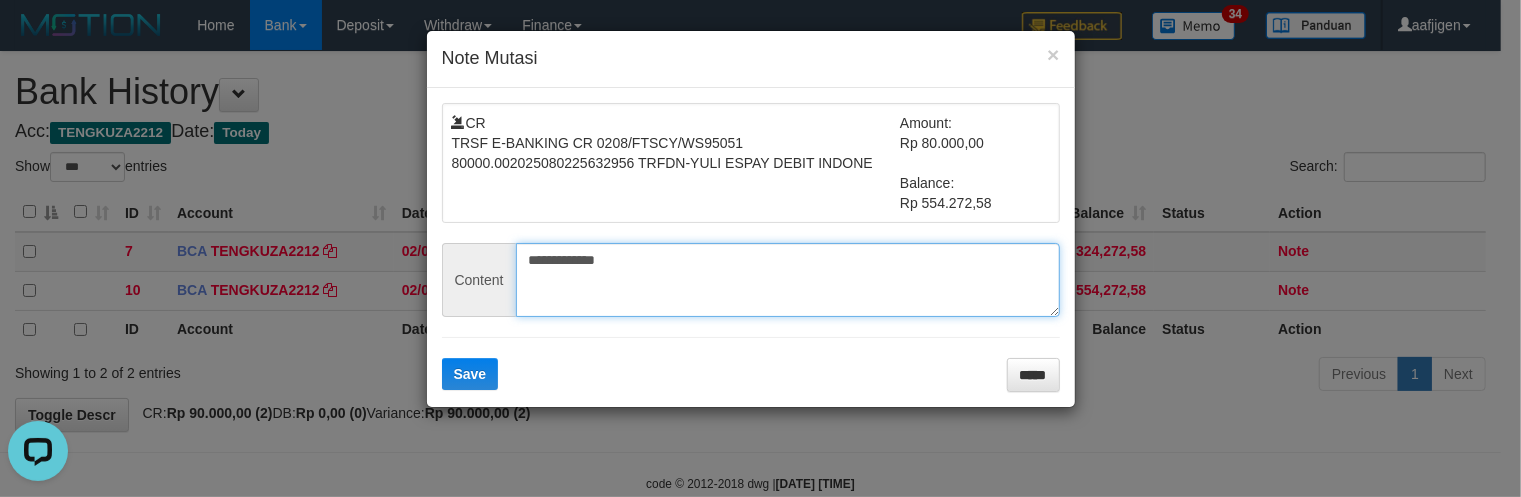 click on "**********" at bounding box center [788, 280] 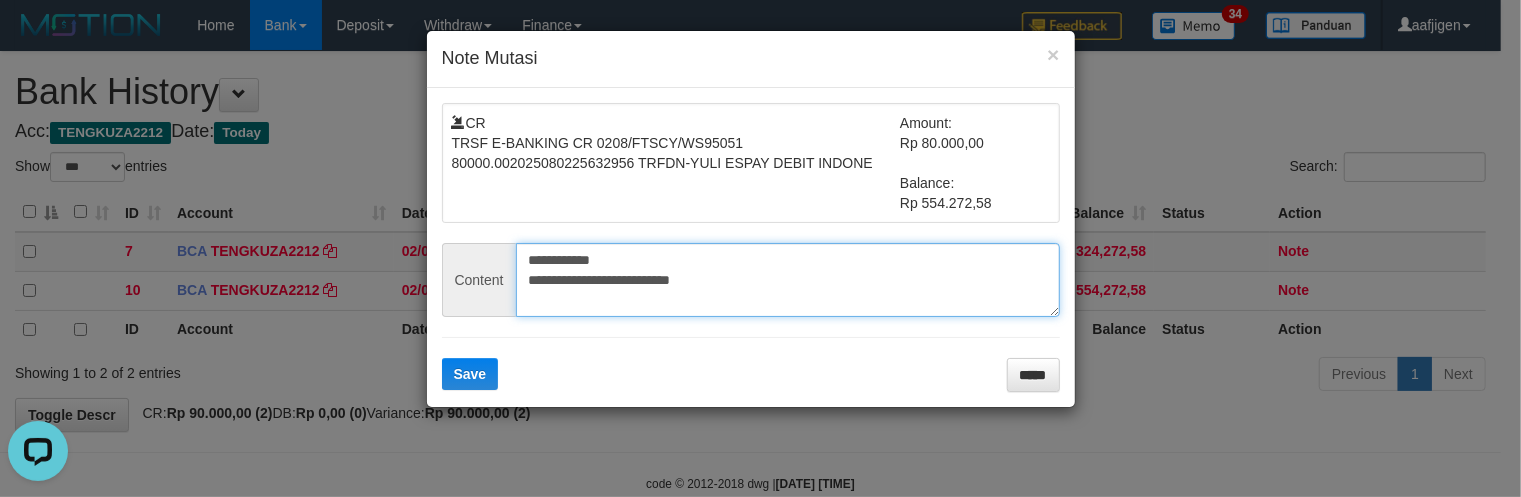 type on "**********" 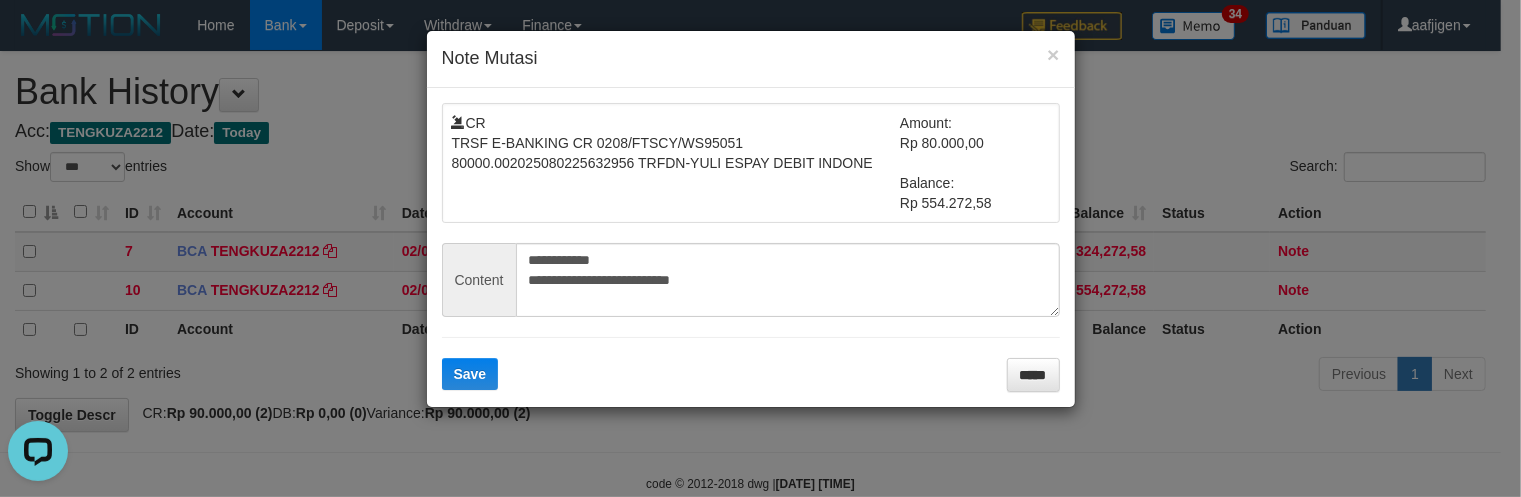 click on "**********" at bounding box center (751, 247) 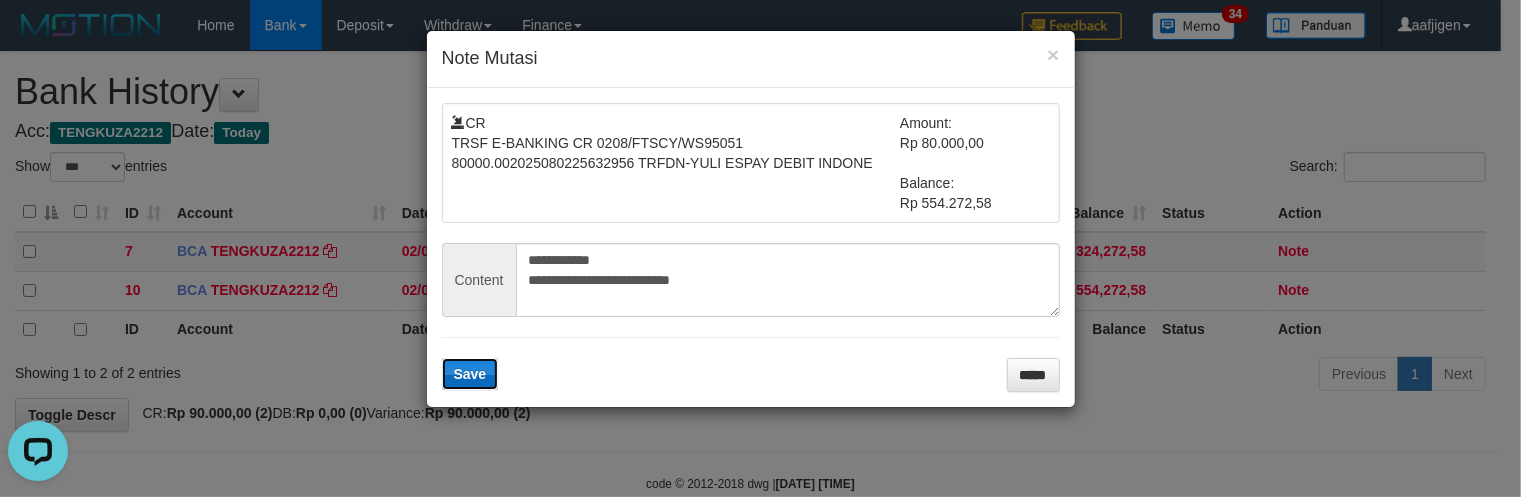 click on "Save" at bounding box center (470, 374) 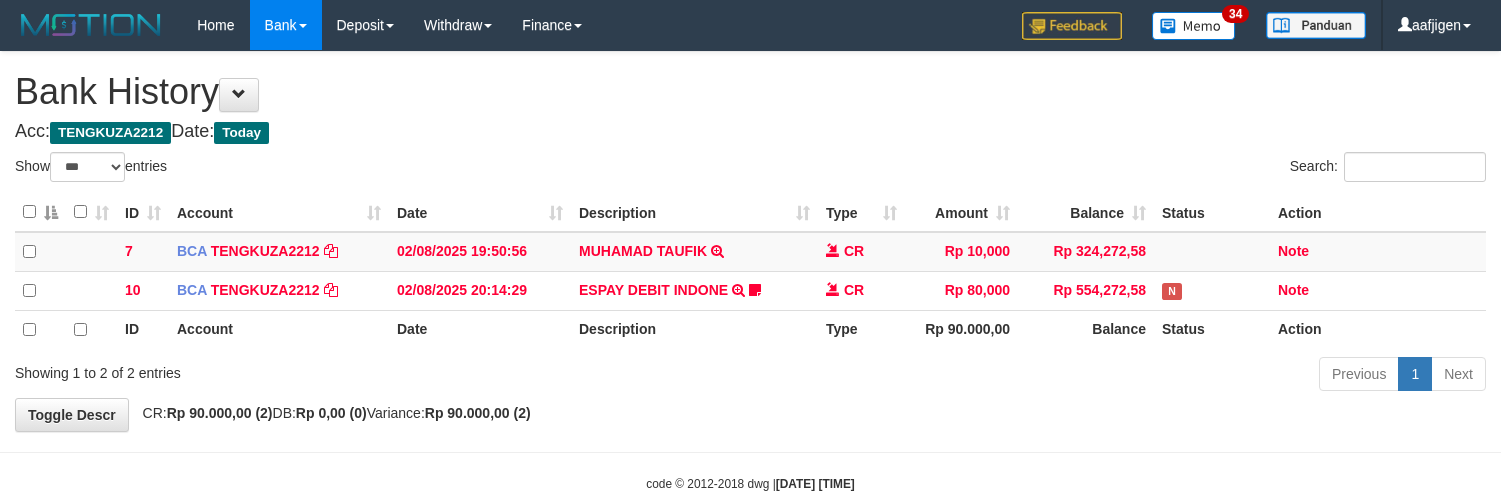 select on "***" 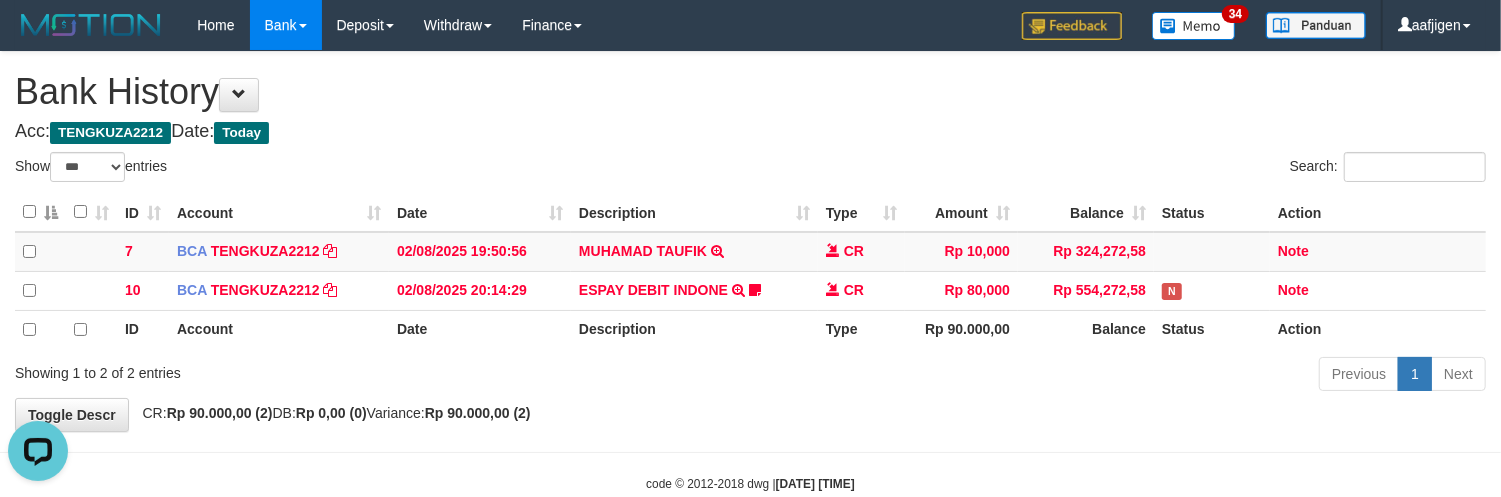 scroll, scrollTop: 0, scrollLeft: 0, axis: both 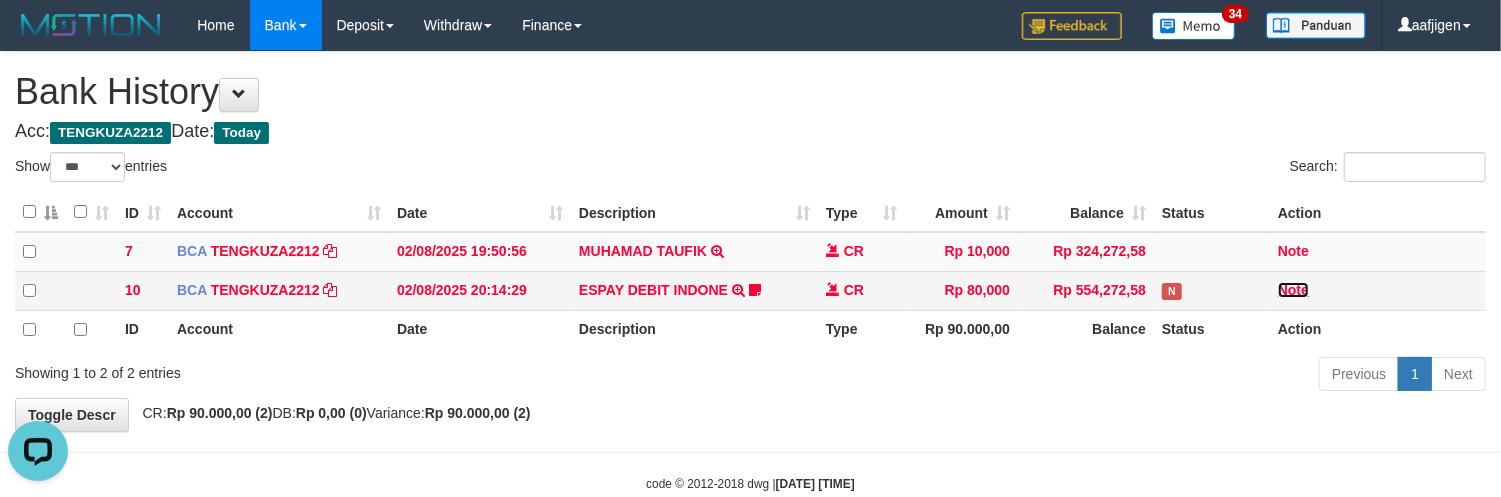 click on "Note" at bounding box center (1293, 290) 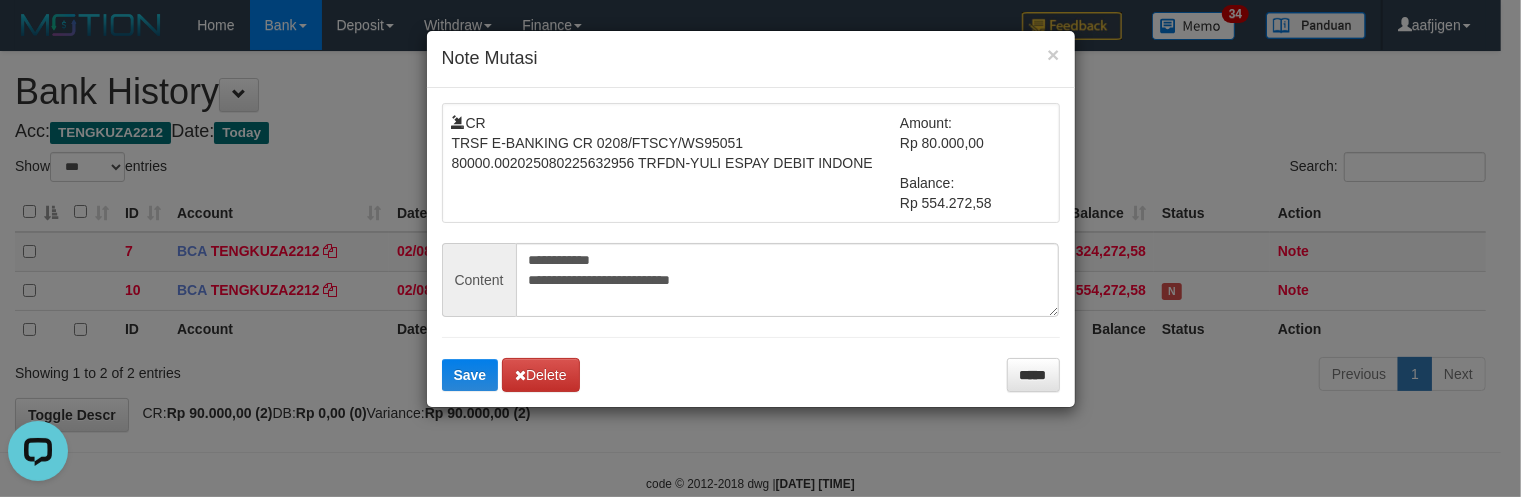 click on "**********" at bounding box center (760, 248) 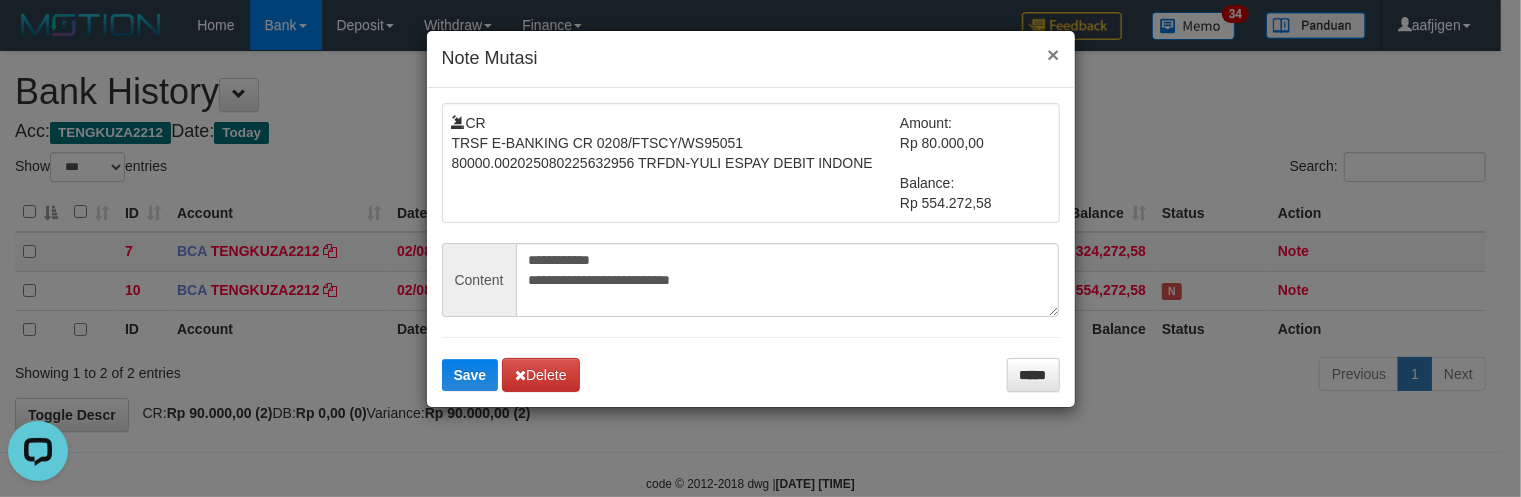 click on "×" at bounding box center [1053, 54] 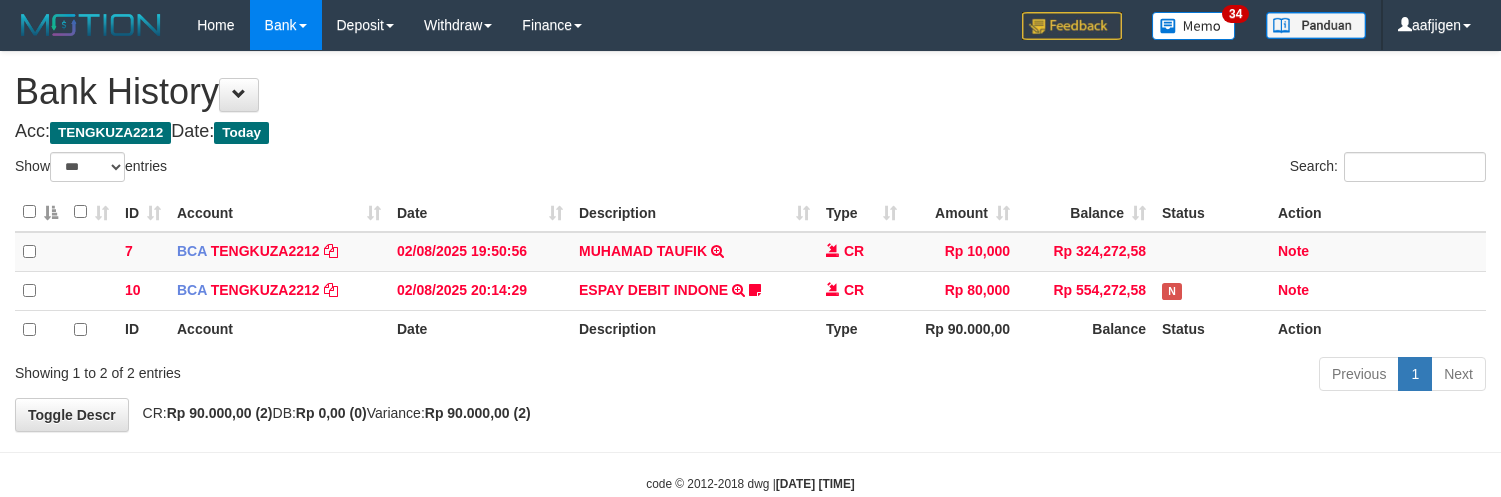 select on "***" 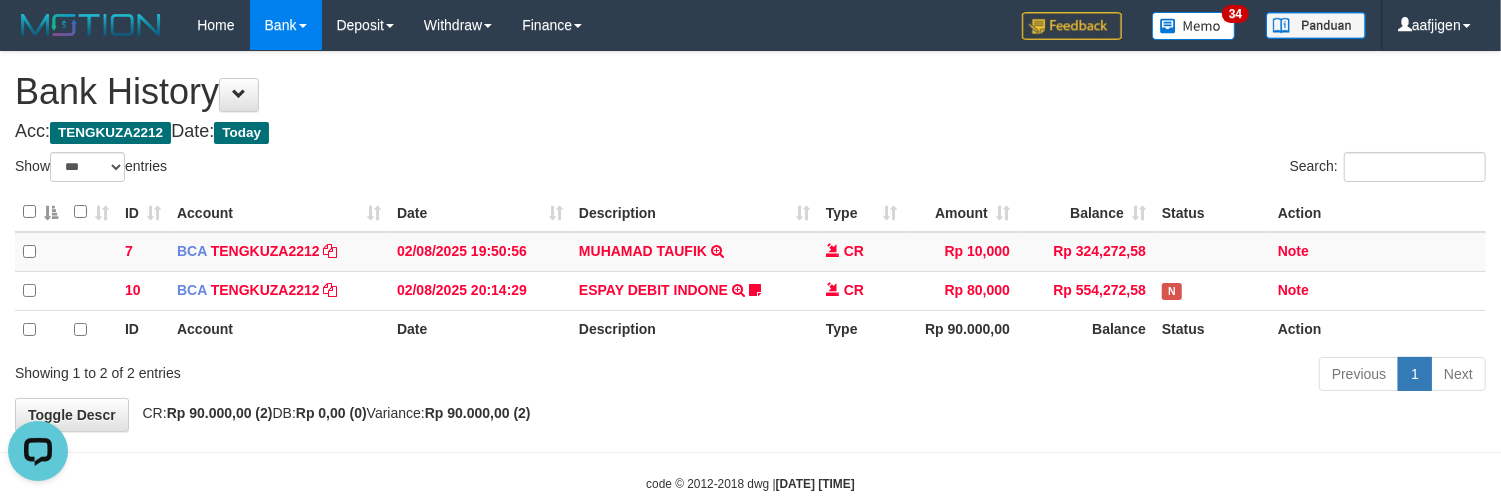 scroll, scrollTop: 0, scrollLeft: 0, axis: both 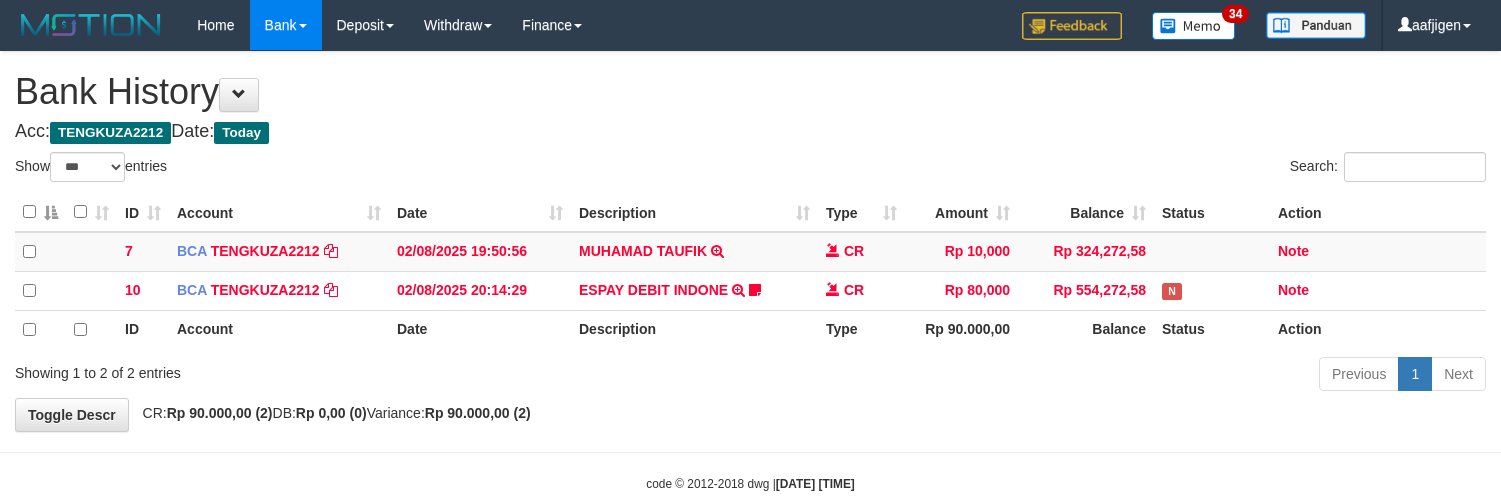 select on "***" 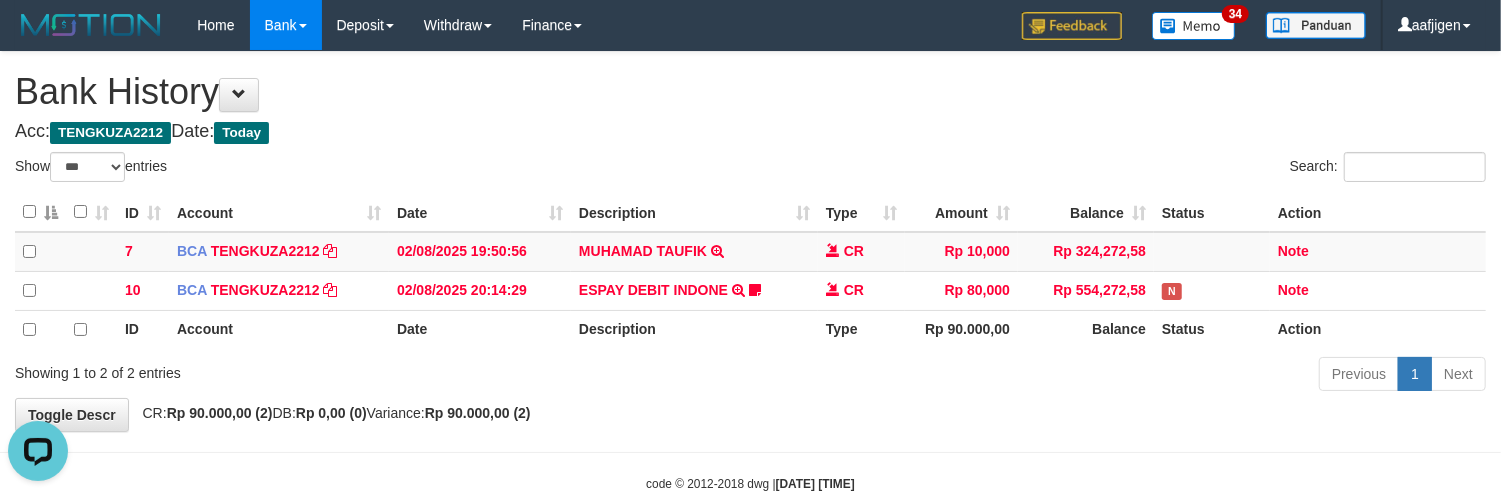 scroll, scrollTop: 0, scrollLeft: 0, axis: both 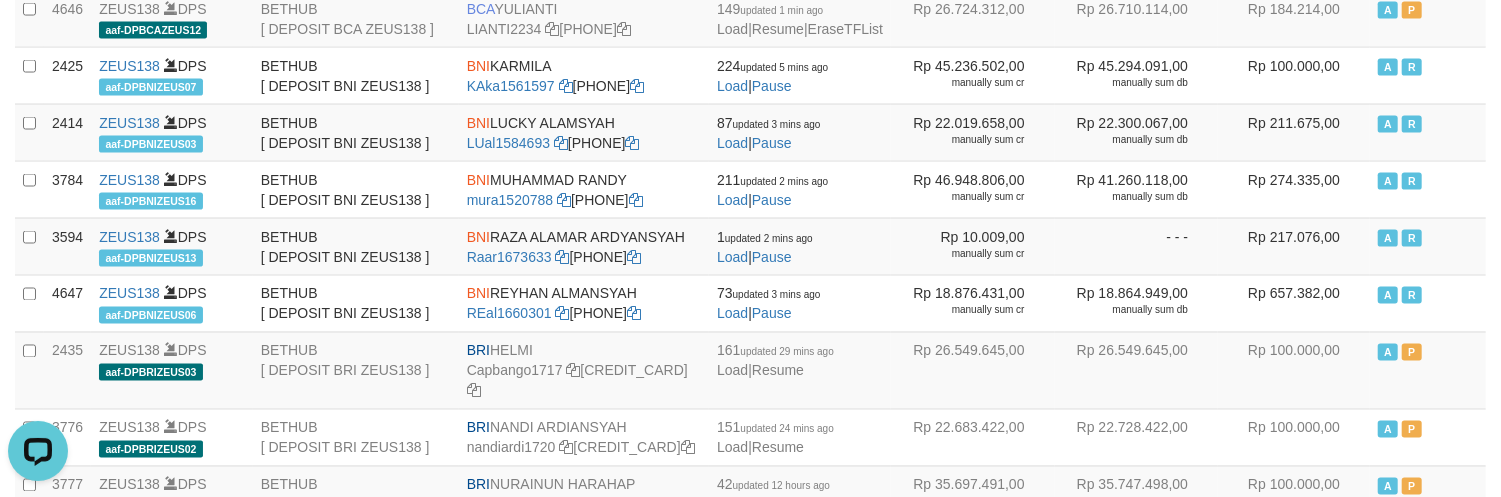 click on "TENGKUZA2212" at bounding box center (520, -199) 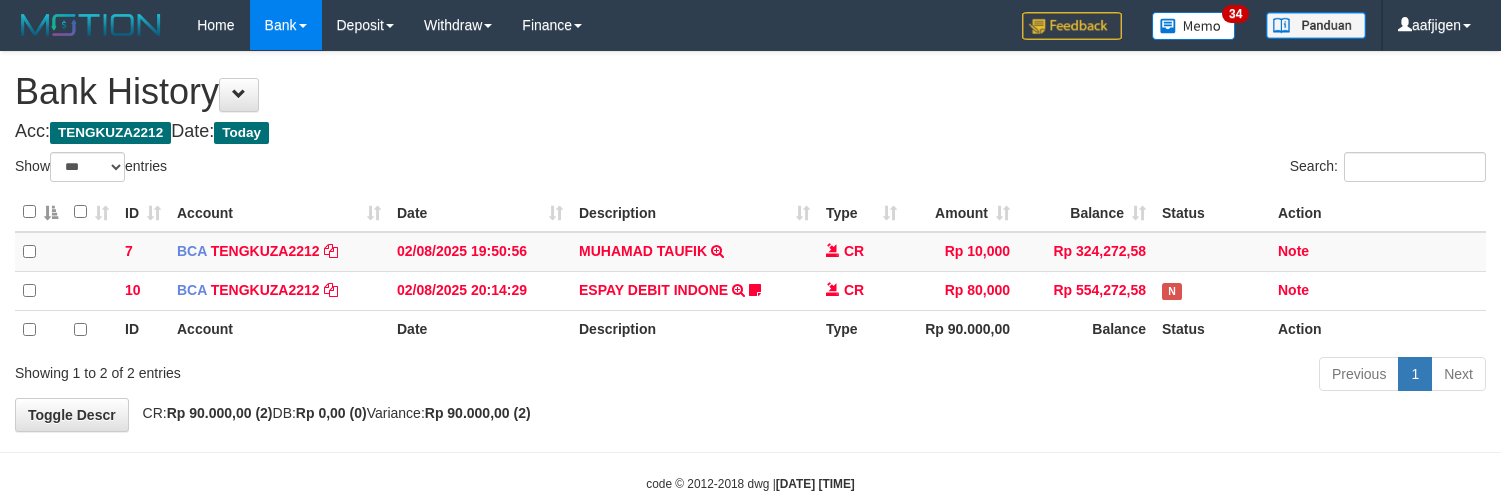 select on "***" 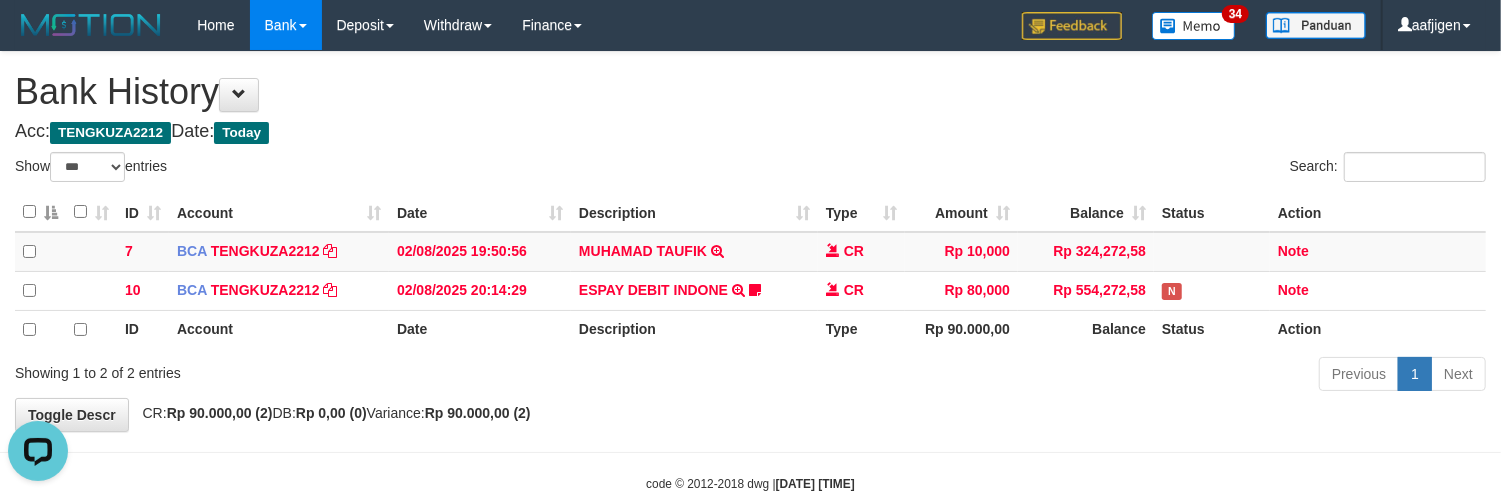 scroll, scrollTop: 0, scrollLeft: 0, axis: both 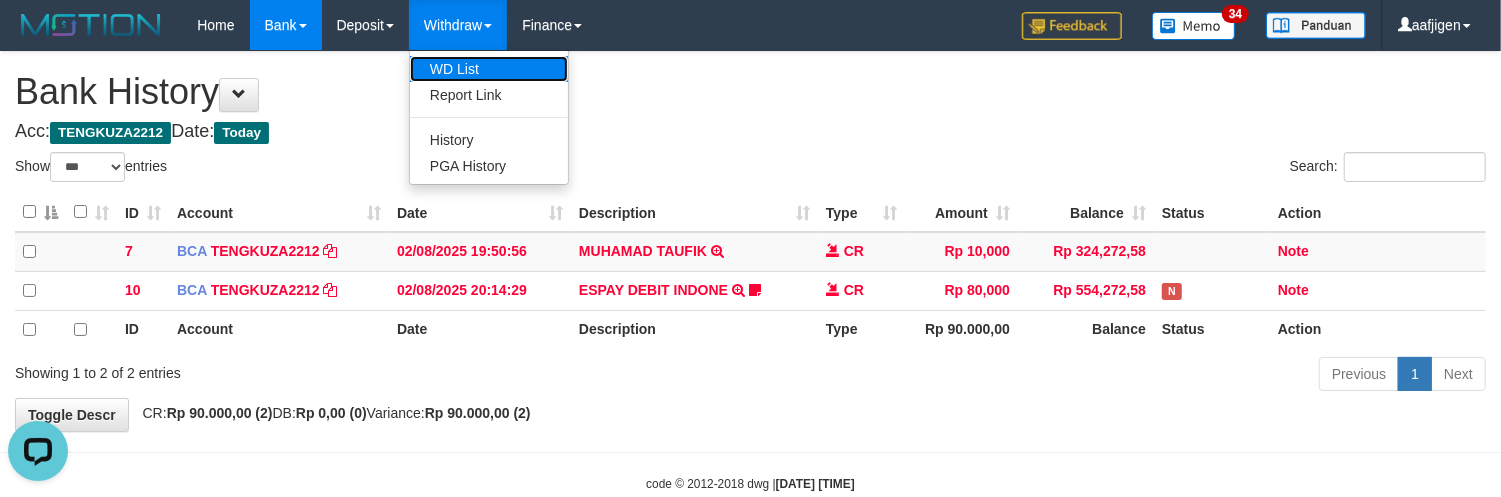 click on "WD List" at bounding box center [489, 69] 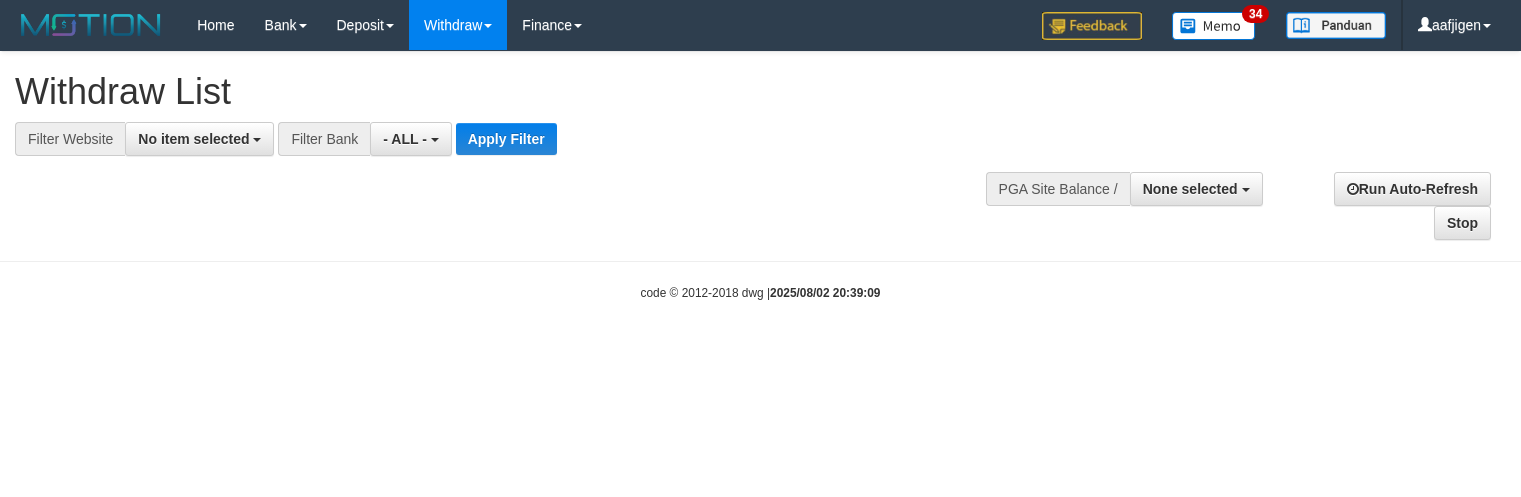 select 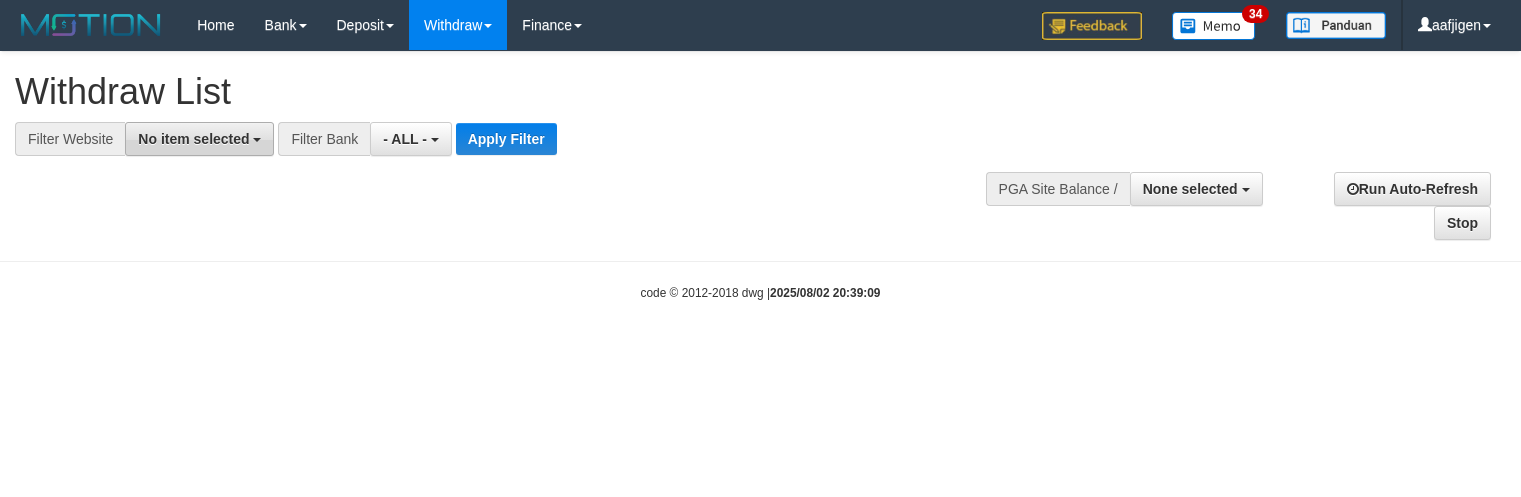 scroll, scrollTop: 0, scrollLeft: 0, axis: both 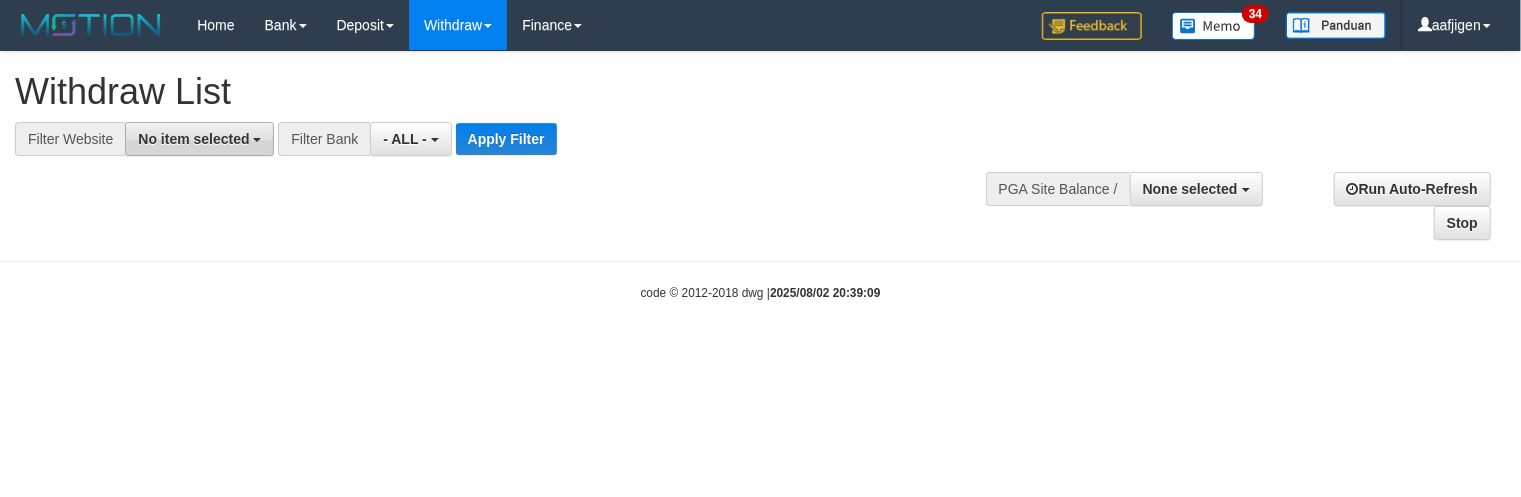 click on "No item selected" at bounding box center [193, 139] 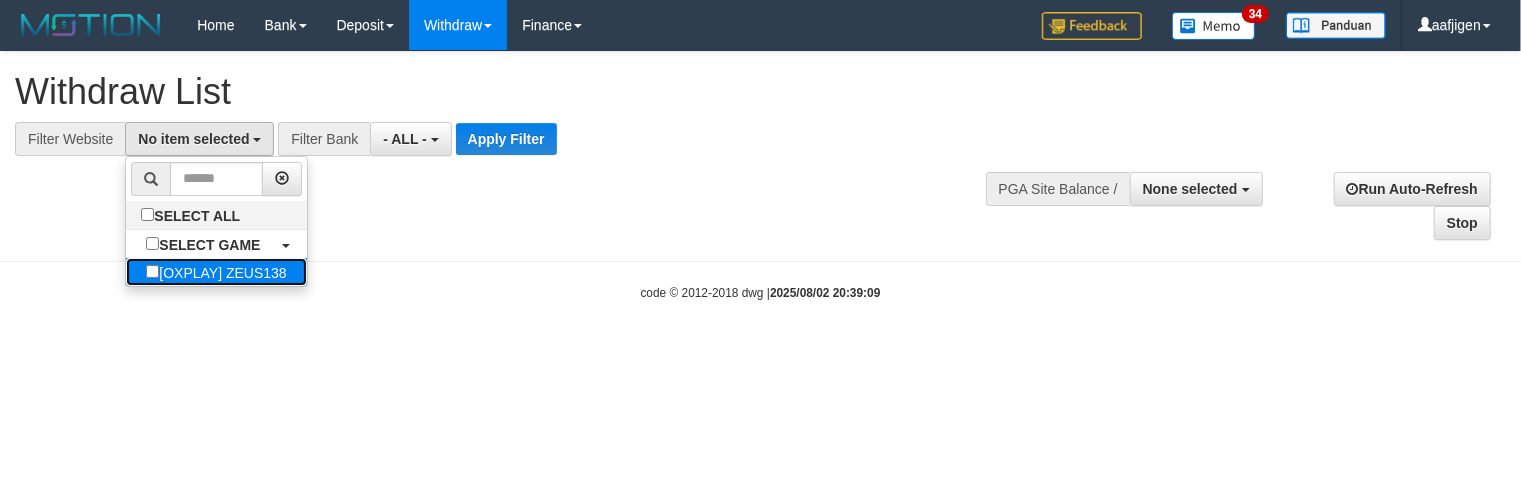 click on "[OXPLAY] ZEUS138" at bounding box center (216, 272) 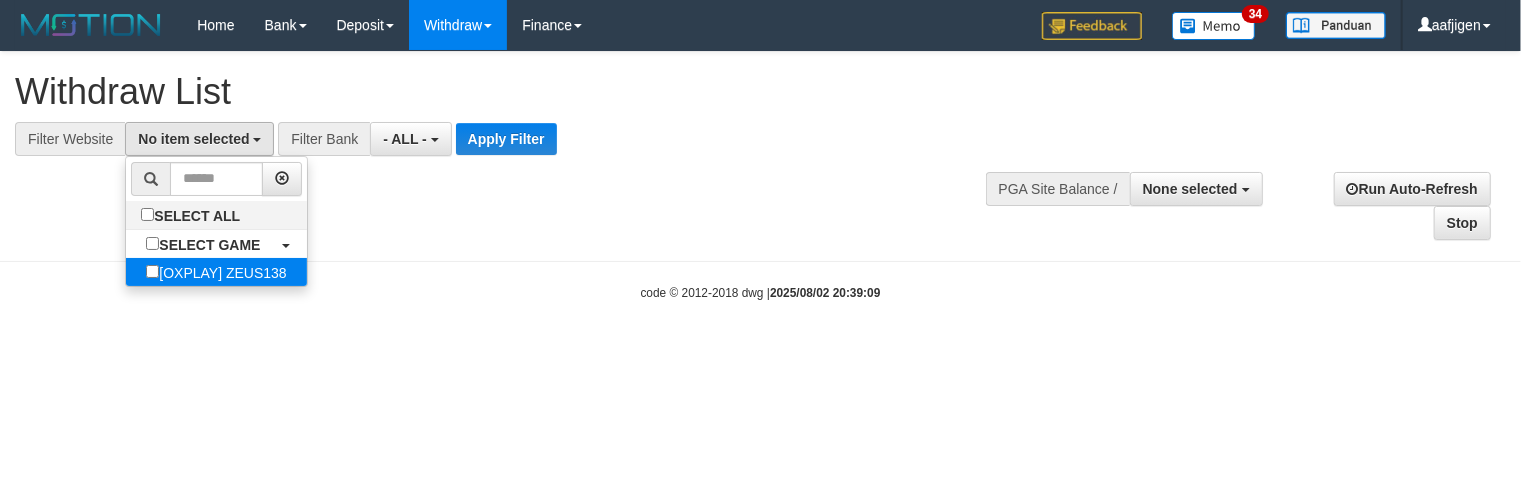 select on "***" 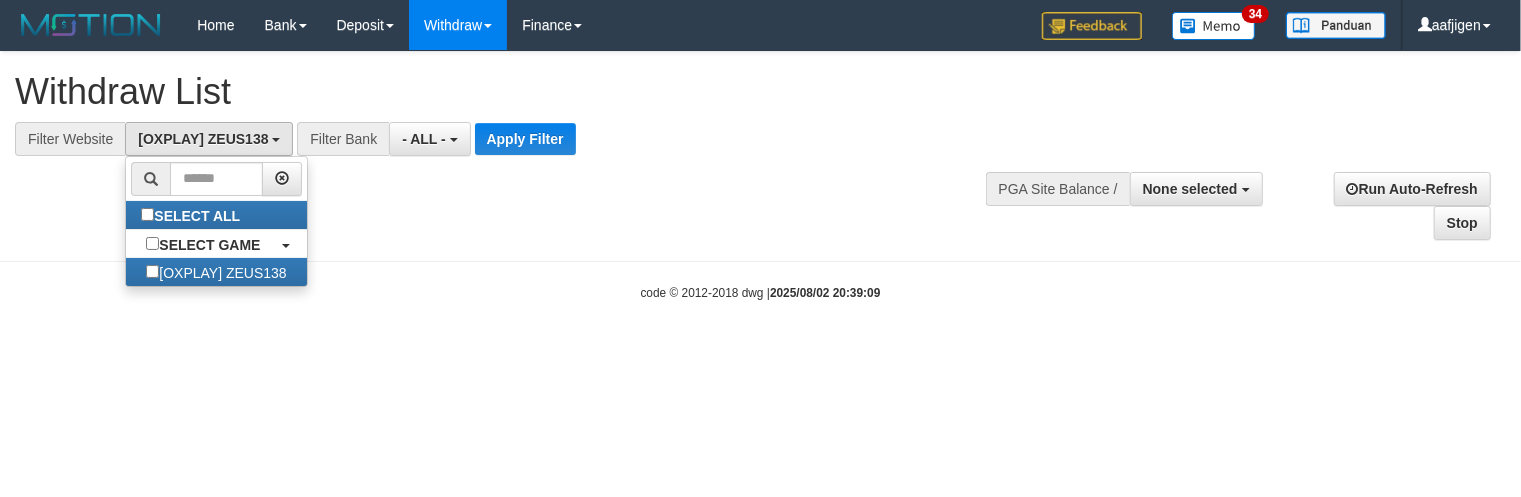 scroll, scrollTop: 17, scrollLeft: 0, axis: vertical 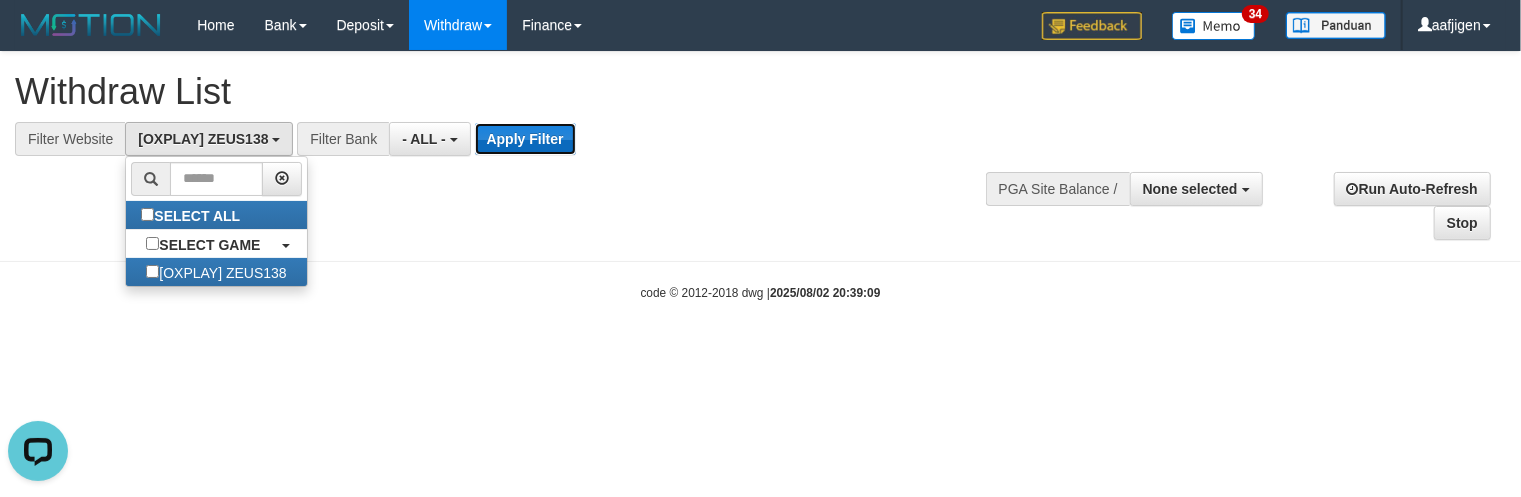 click on "Apply Filter" at bounding box center [525, 139] 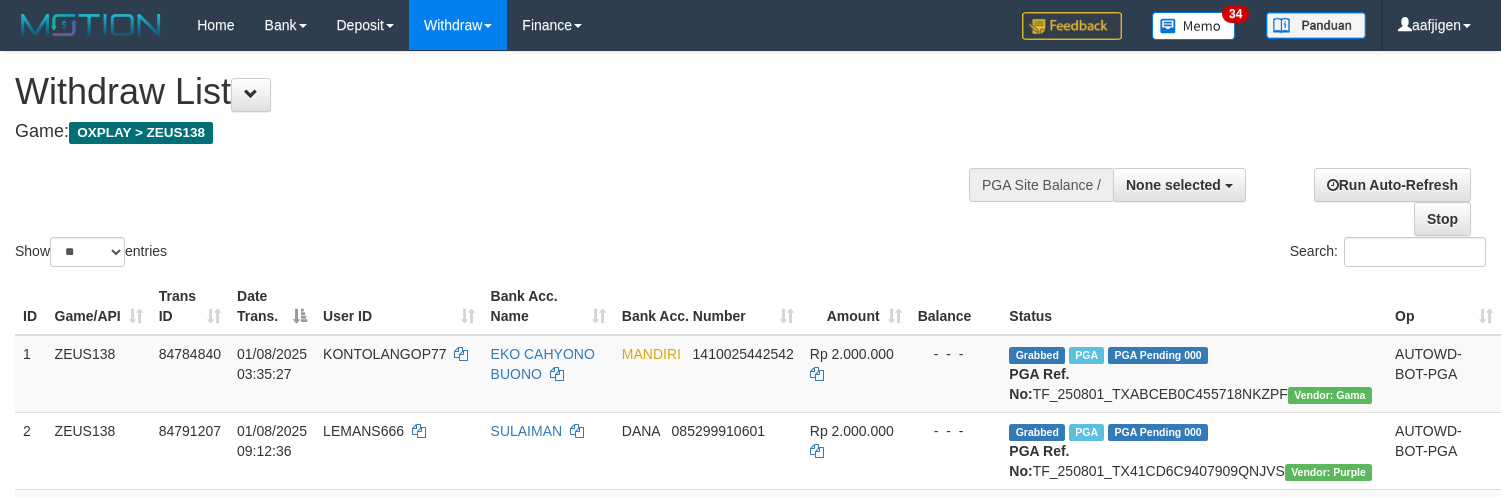 select 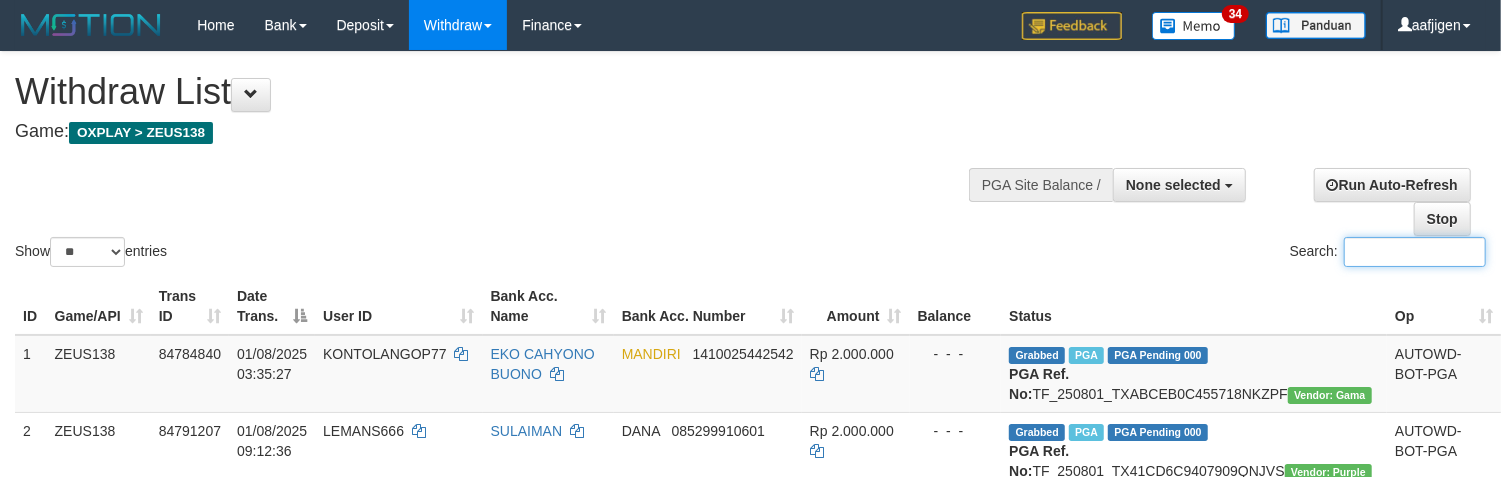 click on "Search:" at bounding box center [1415, 252] 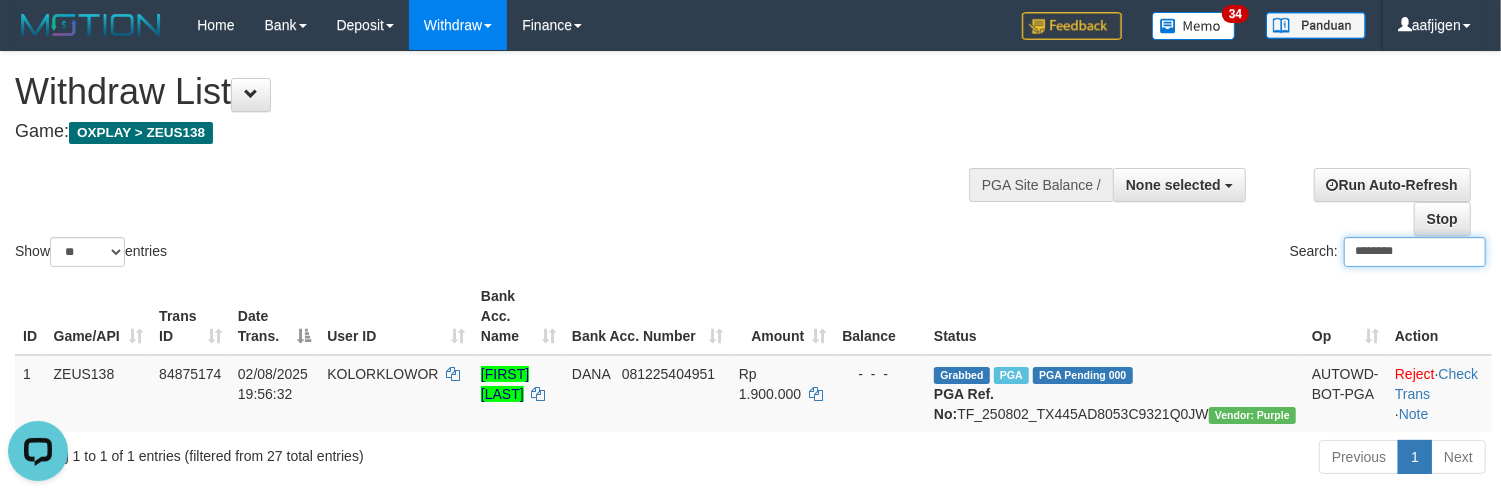 scroll, scrollTop: 0, scrollLeft: 0, axis: both 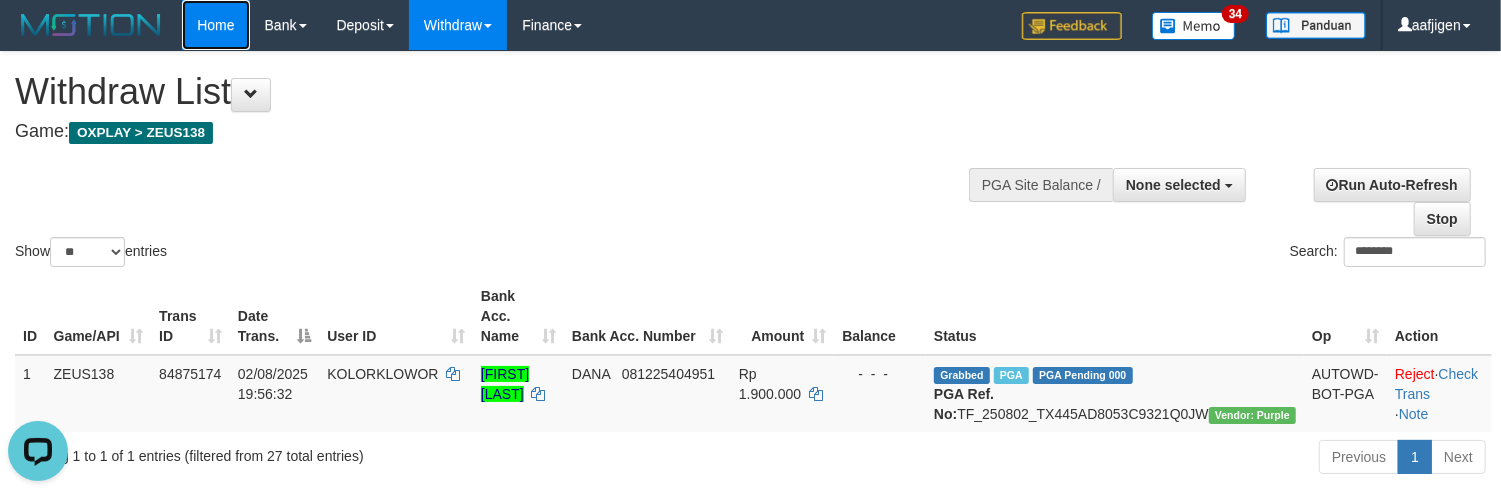 click on "Home" at bounding box center (215, 25) 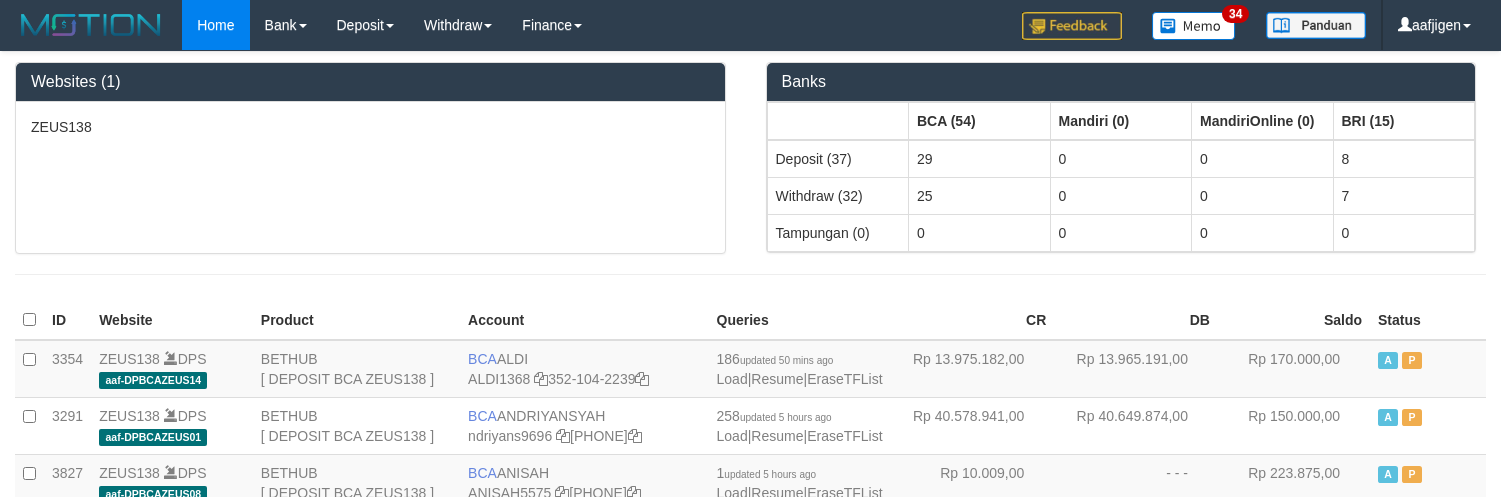 scroll, scrollTop: 0, scrollLeft: 0, axis: both 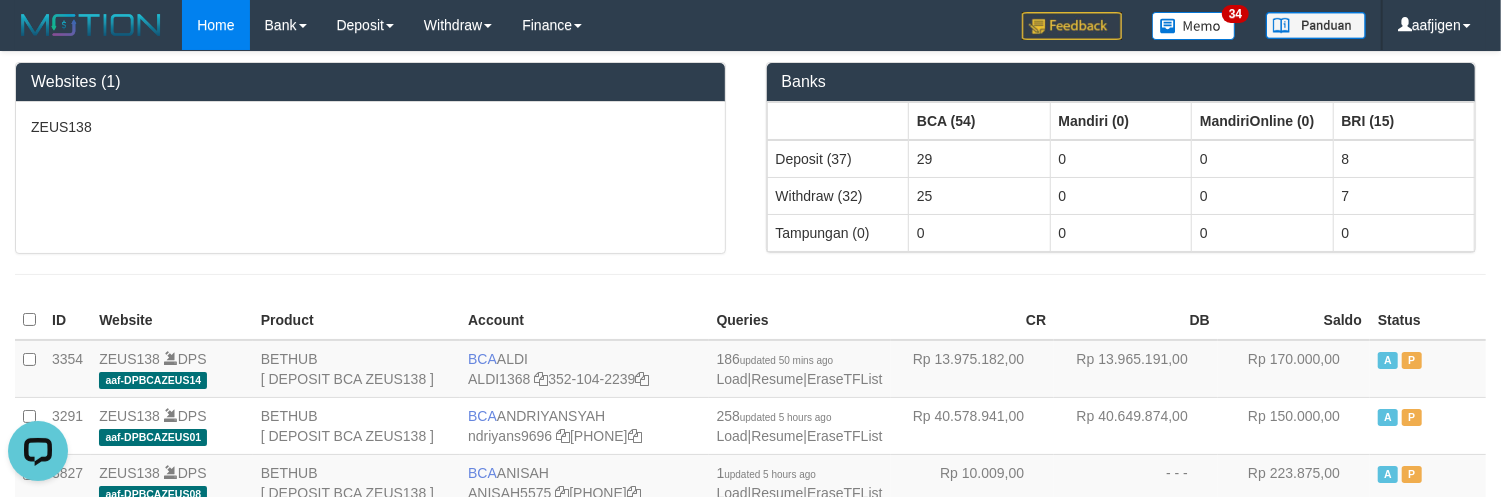 click at bounding box center [750, 274] 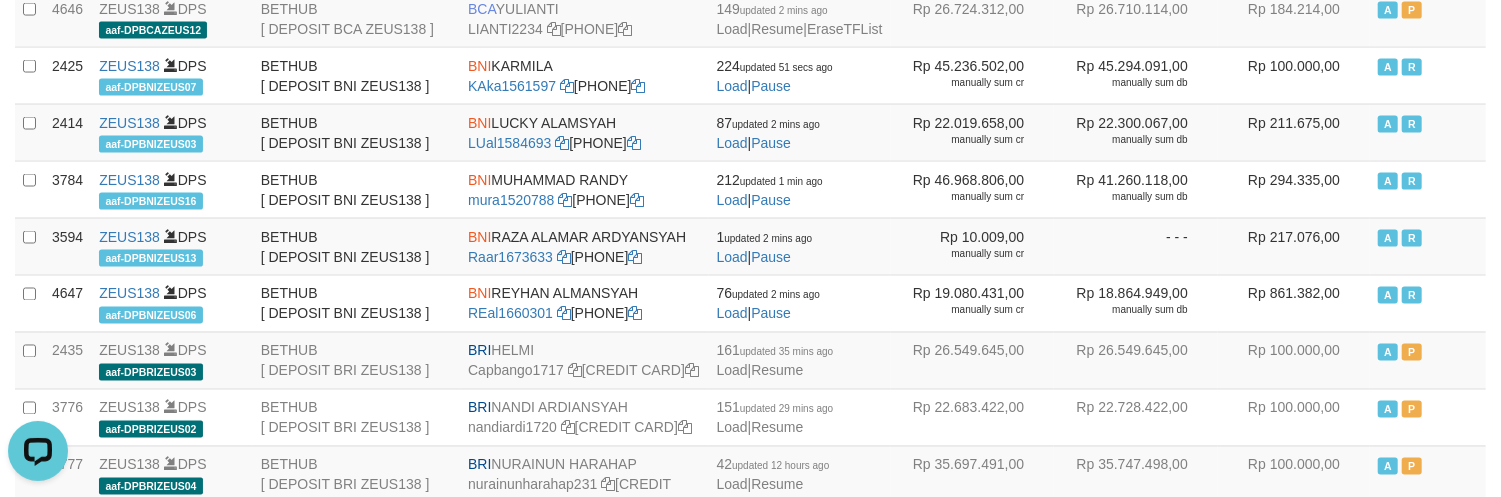 click on "TENGKUZA2212" at bounding box center (521, -199) 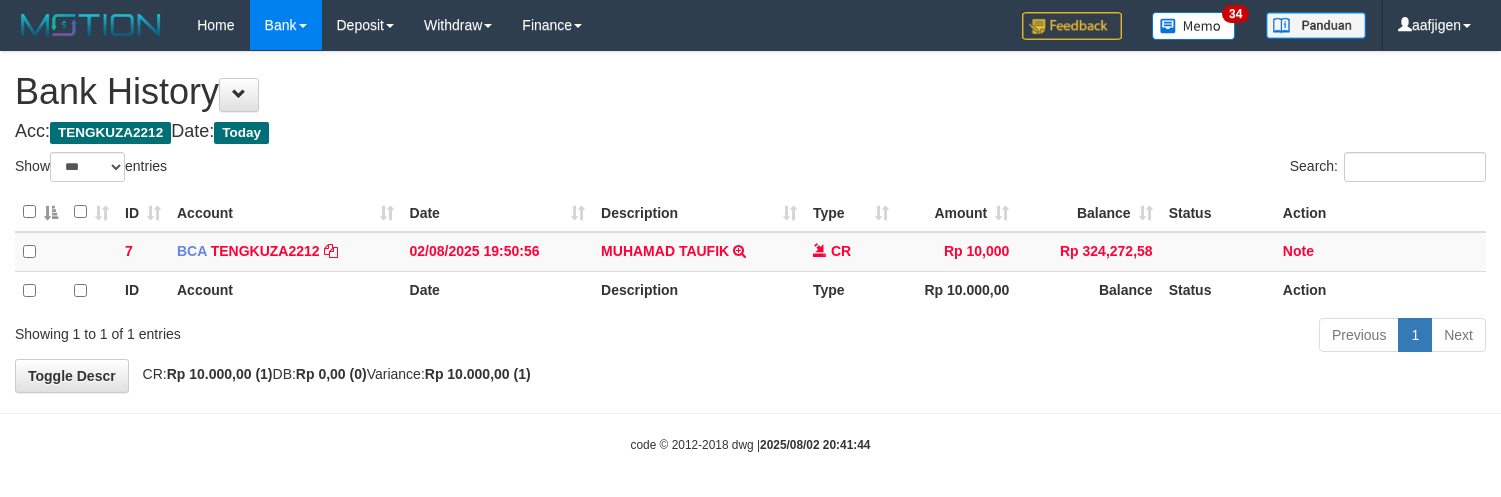 select on "***" 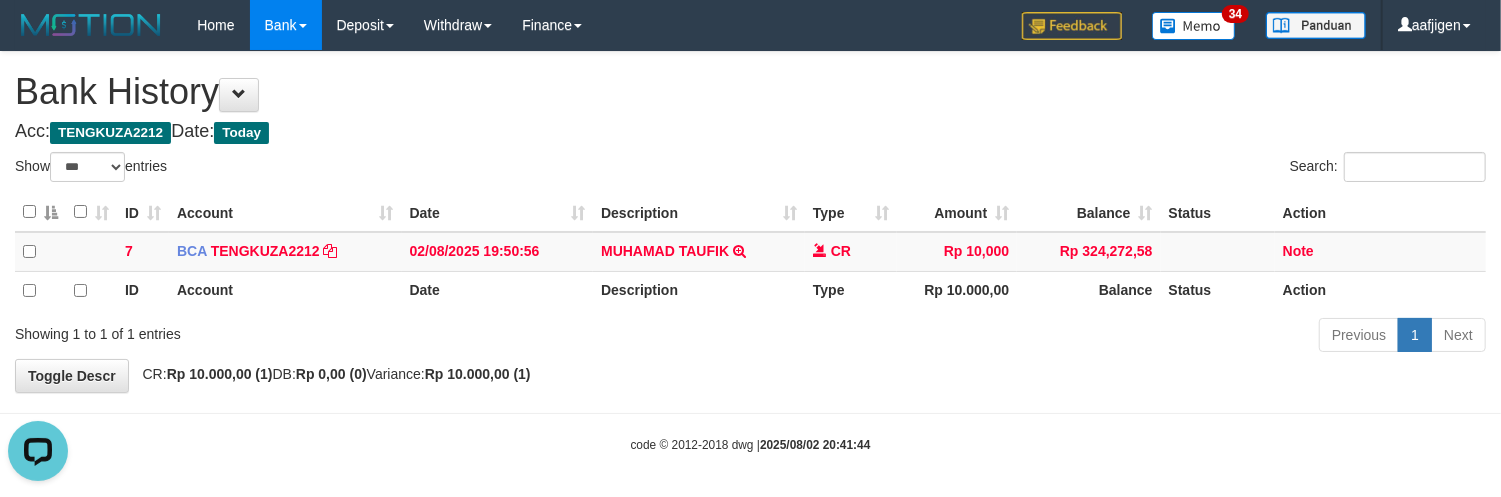 scroll, scrollTop: 0, scrollLeft: 0, axis: both 